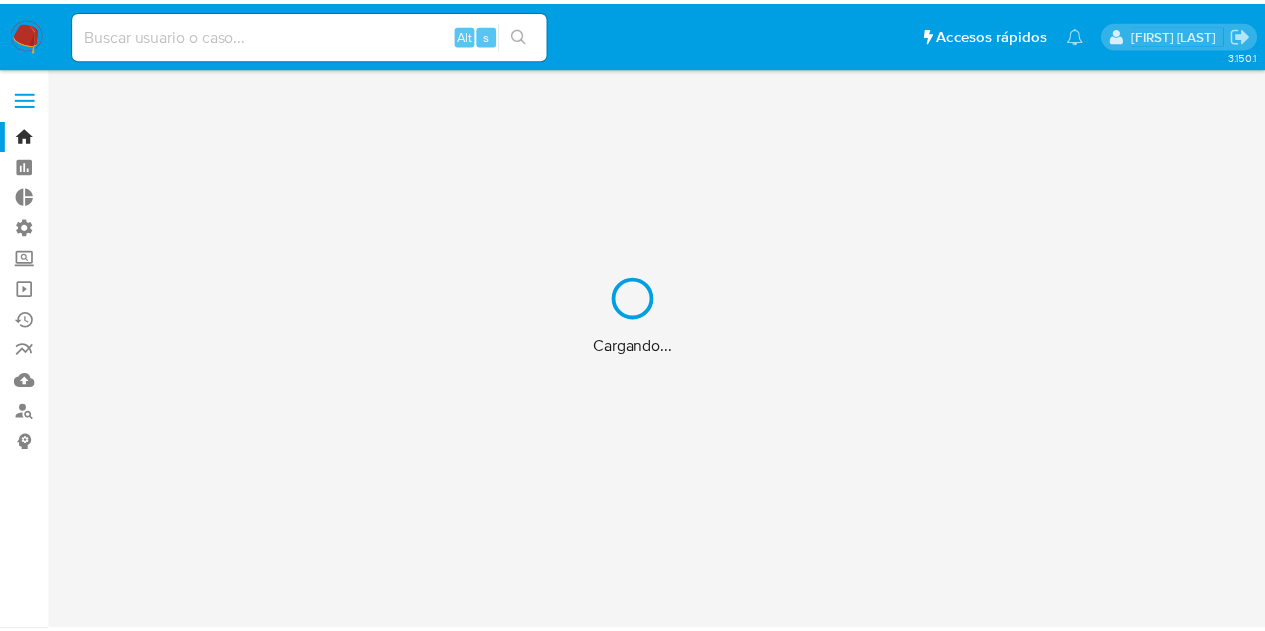 scroll, scrollTop: 0, scrollLeft: 0, axis: both 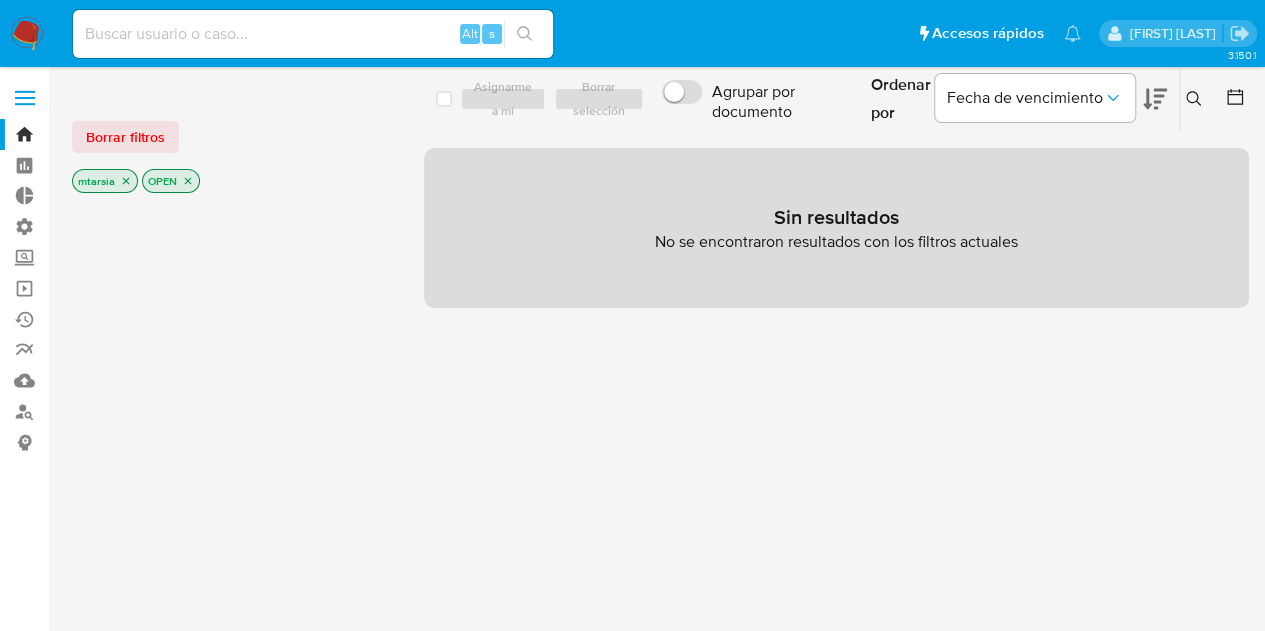 drag, startPoint x: 126, startPoint y: 138, endPoint x: 112, endPoint y: 156, distance: 22.803509 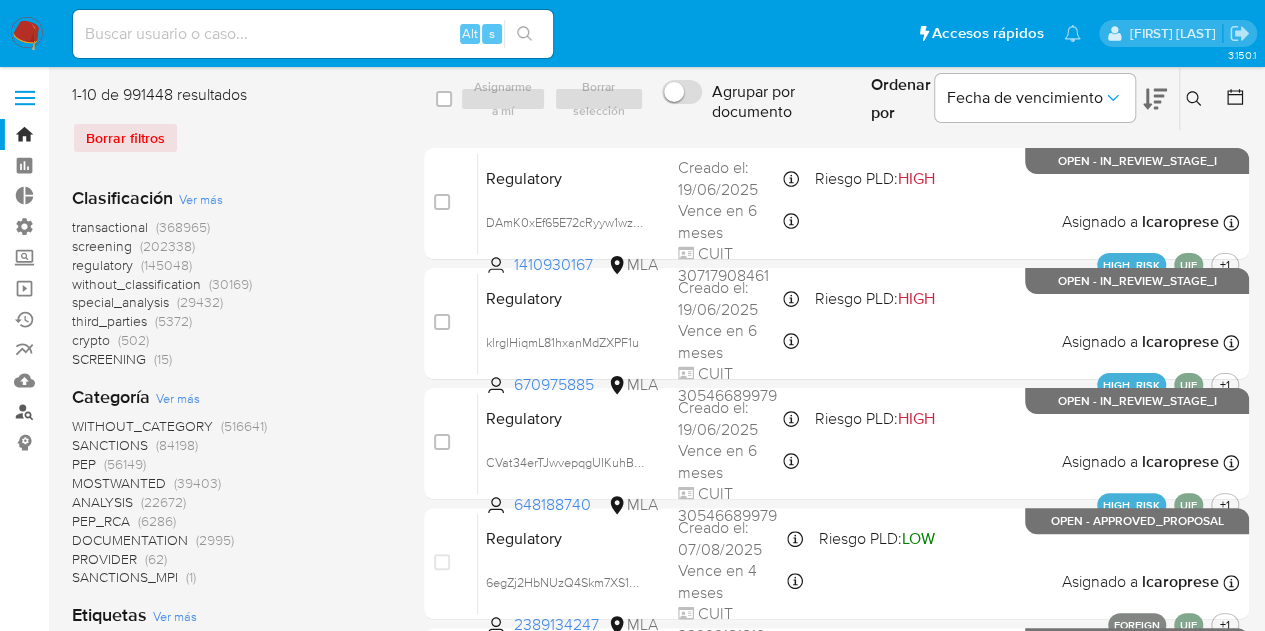 click on "Buscador de personas" at bounding box center (119, 411) 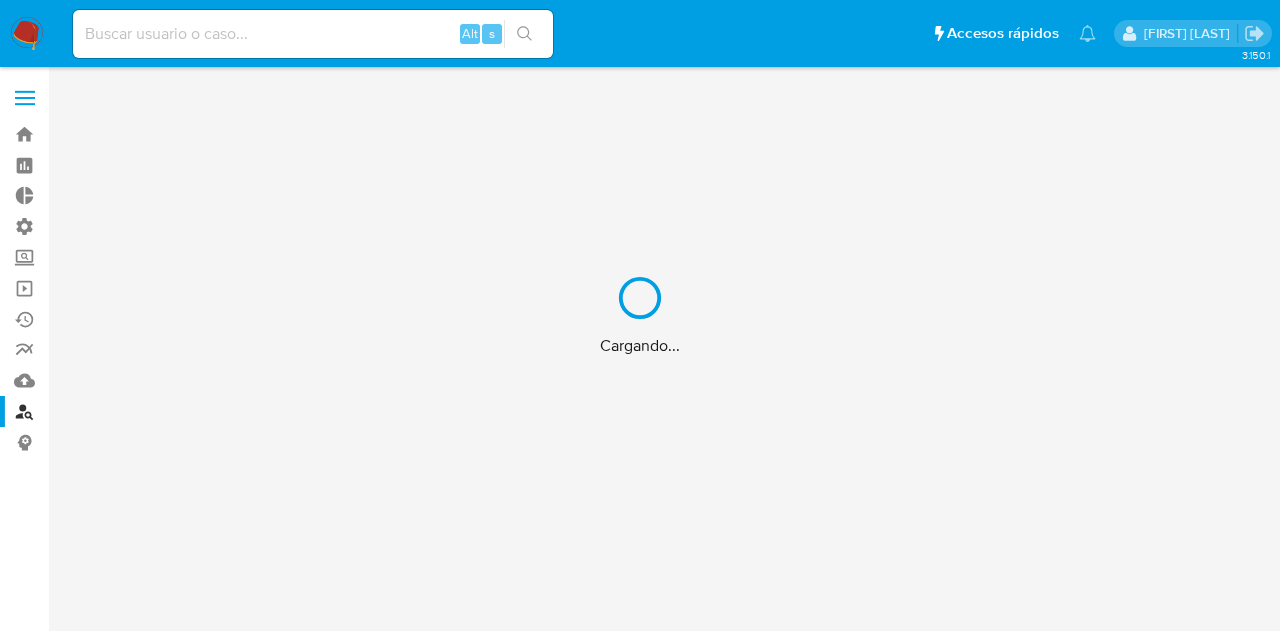 scroll, scrollTop: 0, scrollLeft: 0, axis: both 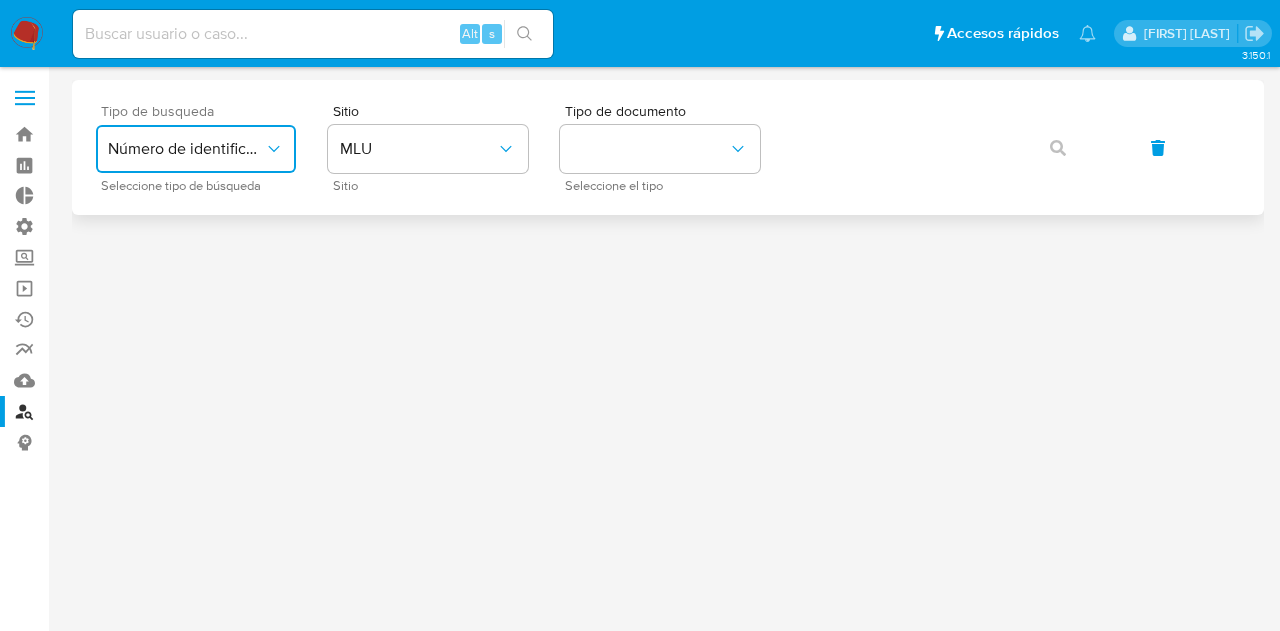 click on "Número de identificación" at bounding box center (186, 149) 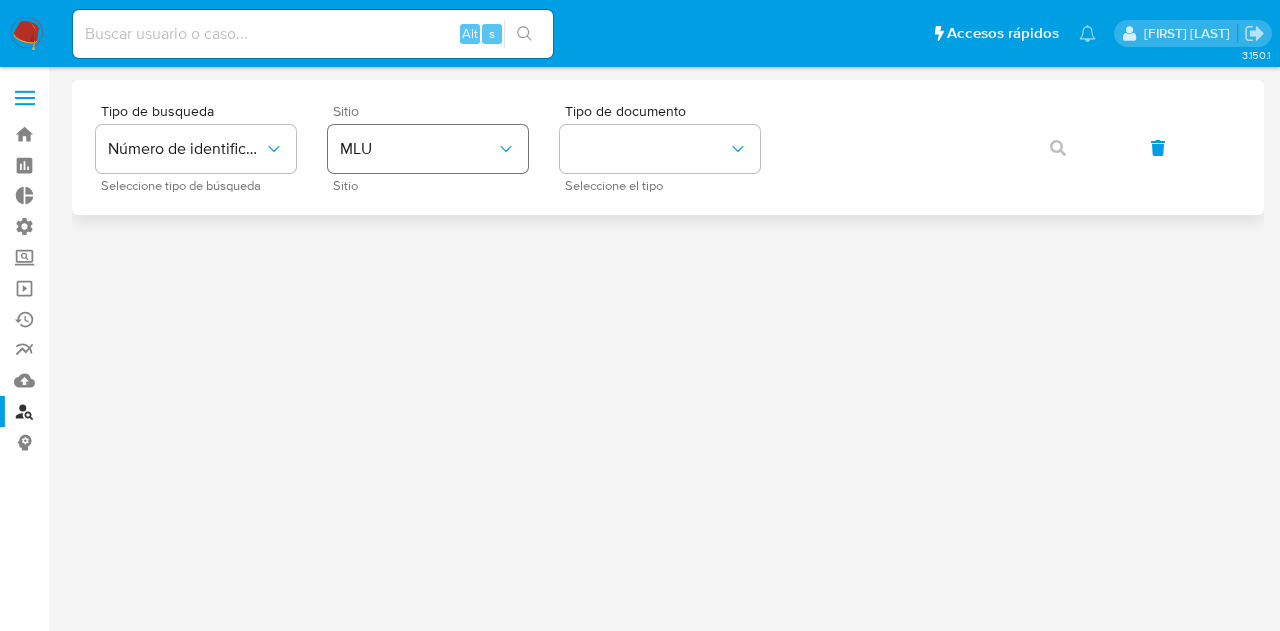 drag, startPoint x: 407, startPoint y: 156, endPoint x: 412, endPoint y: 169, distance: 13.928389 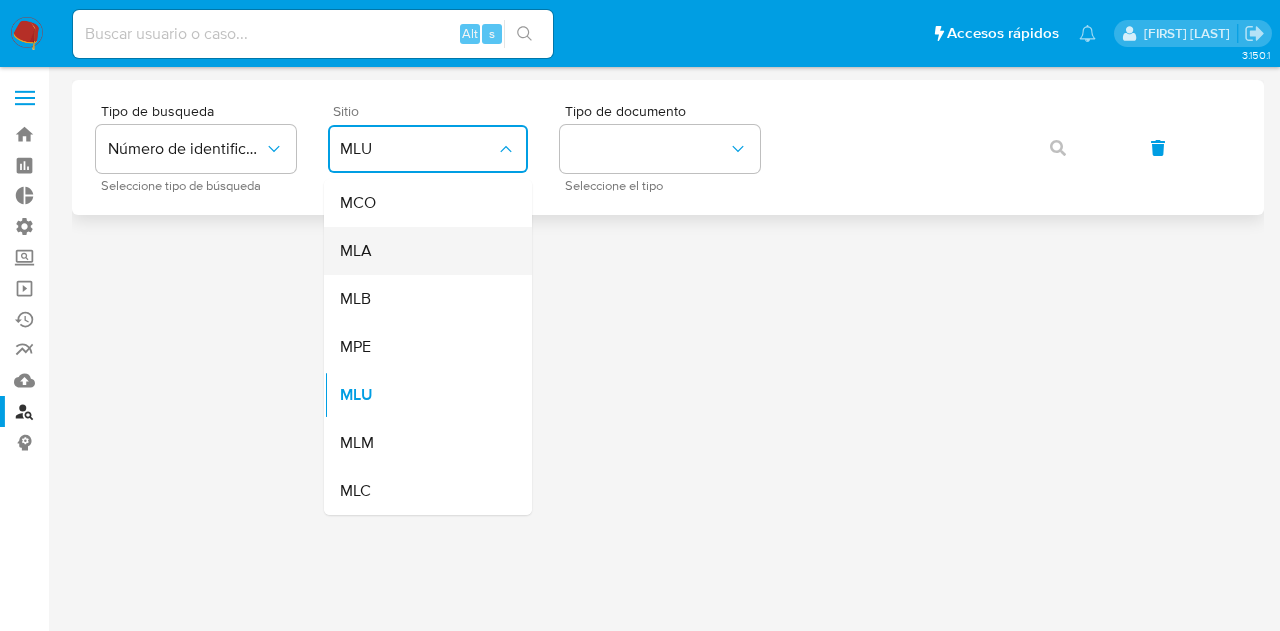 click on "MLA" at bounding box center (356, 251) 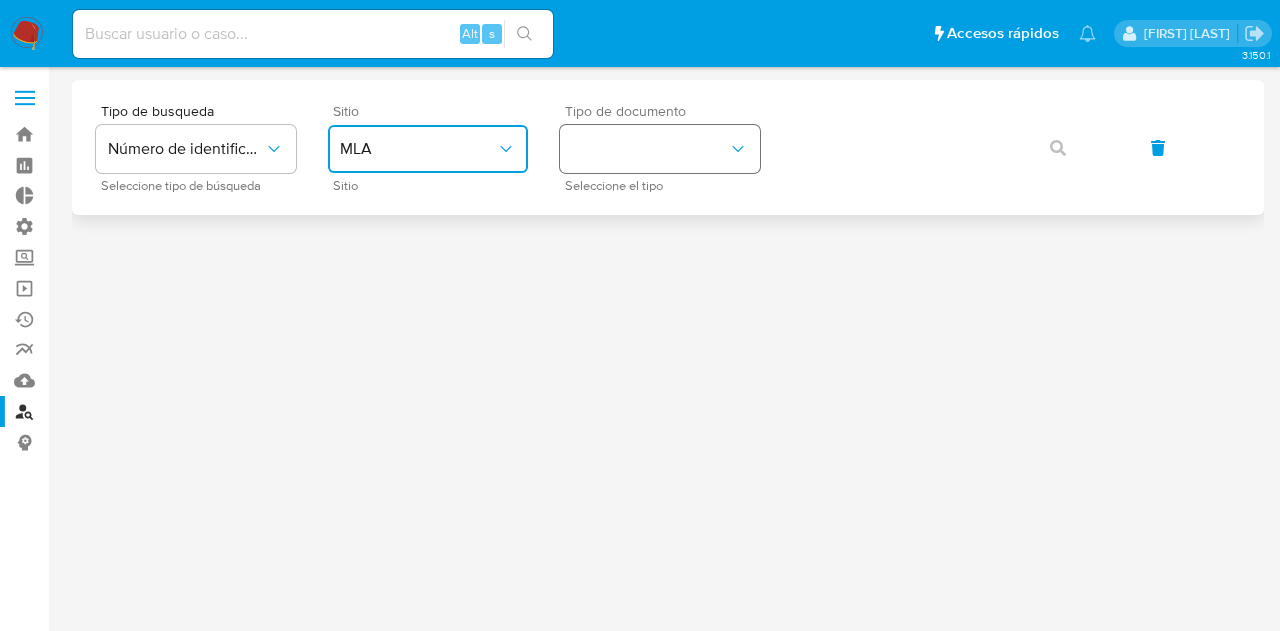 click at bounding box center (660, 149) 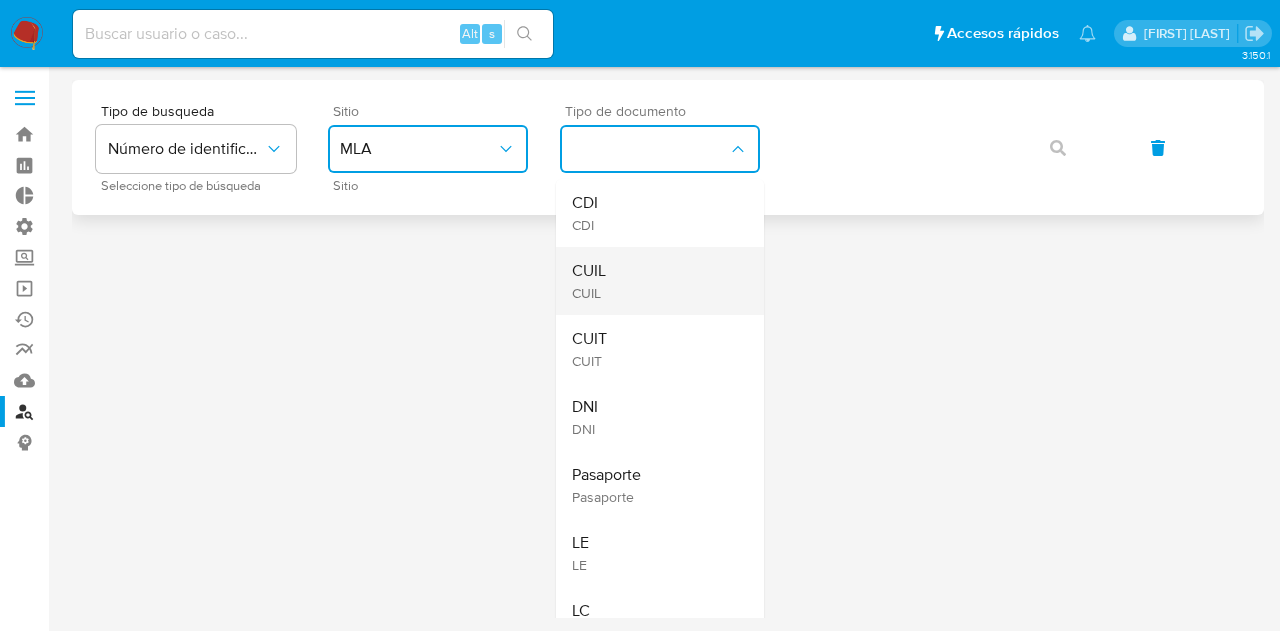 click on "CUIL CUIL" at bounding box center [654, 281] 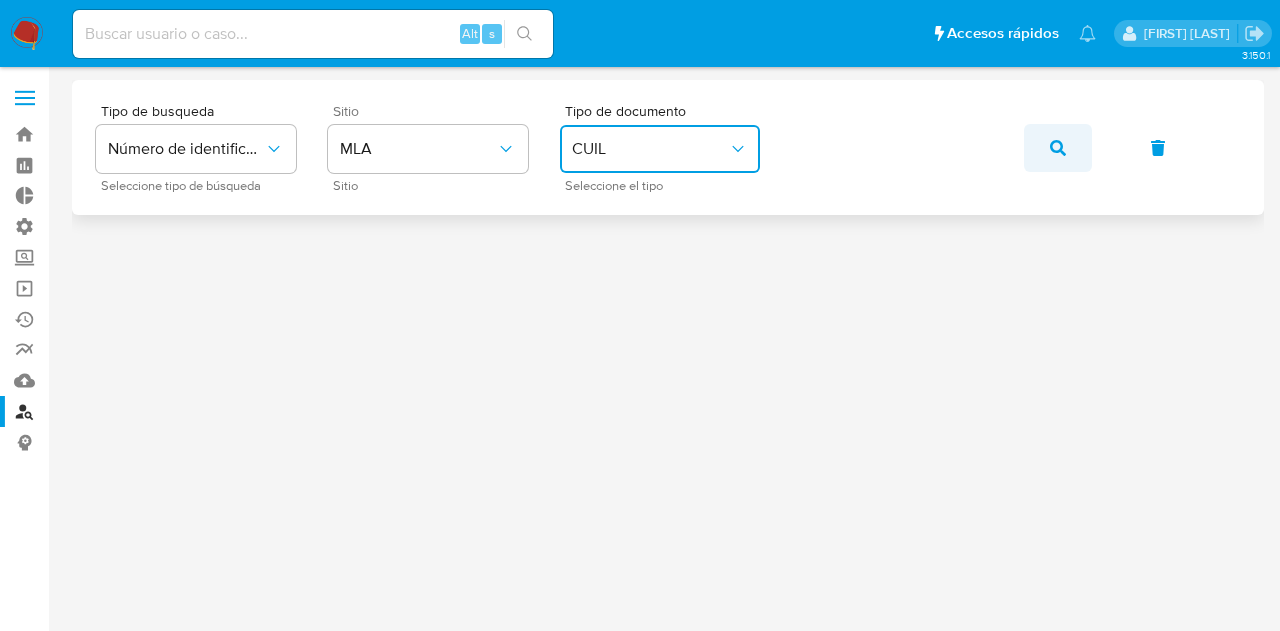 click at bounding box center (1058, 148) 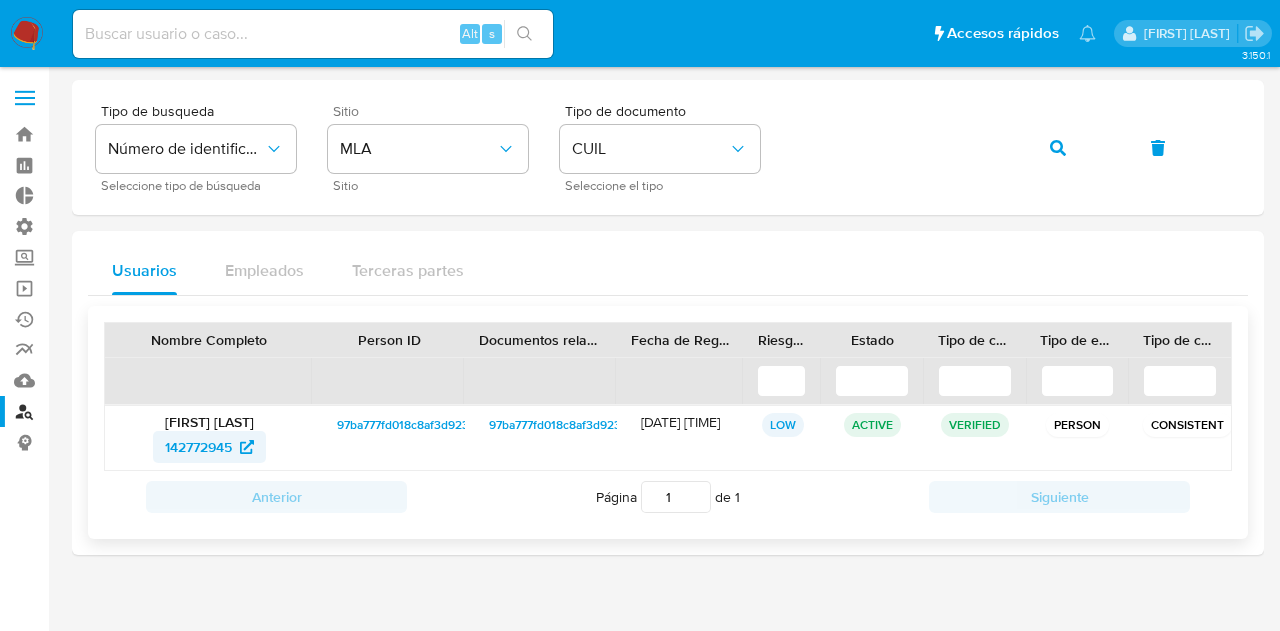 click on "142772945" at bounding box center (198, 447) 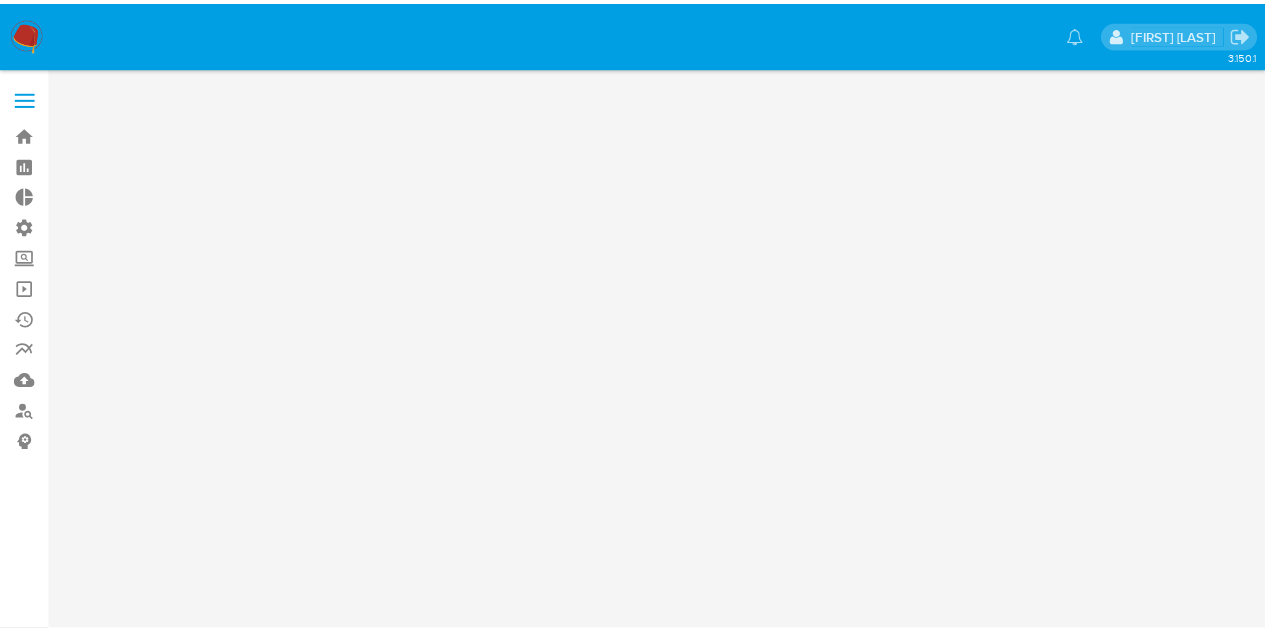 scroll, scrollTop: 0, scrollLeft: 0, axis: both 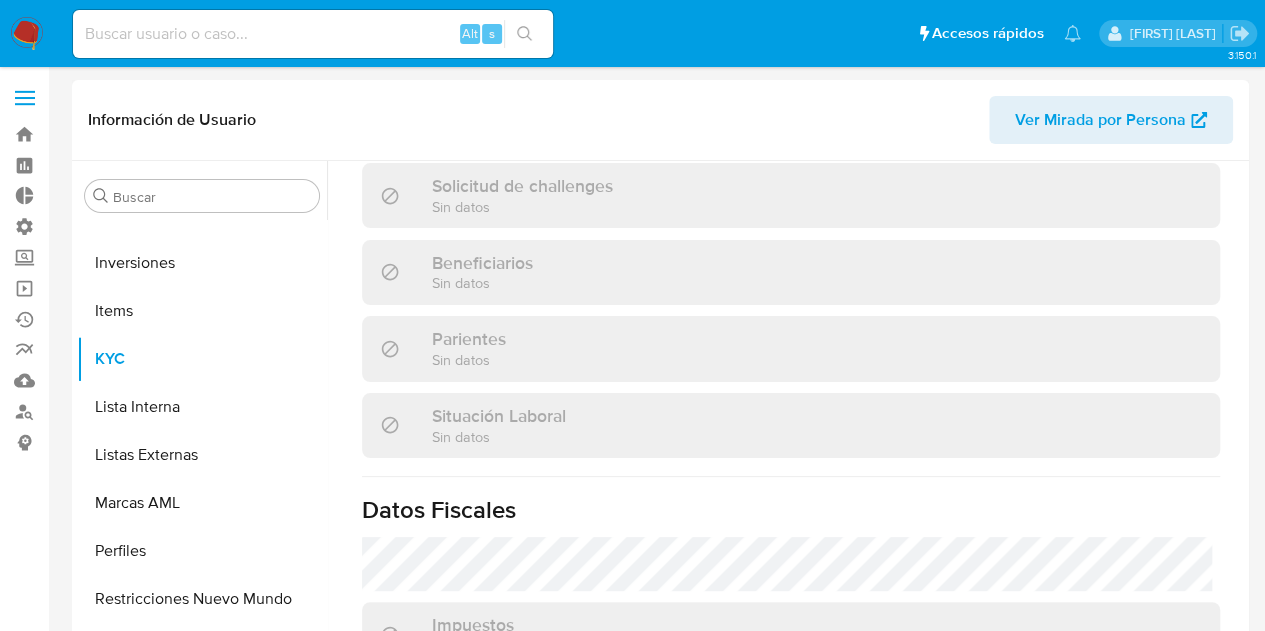 select on "10" 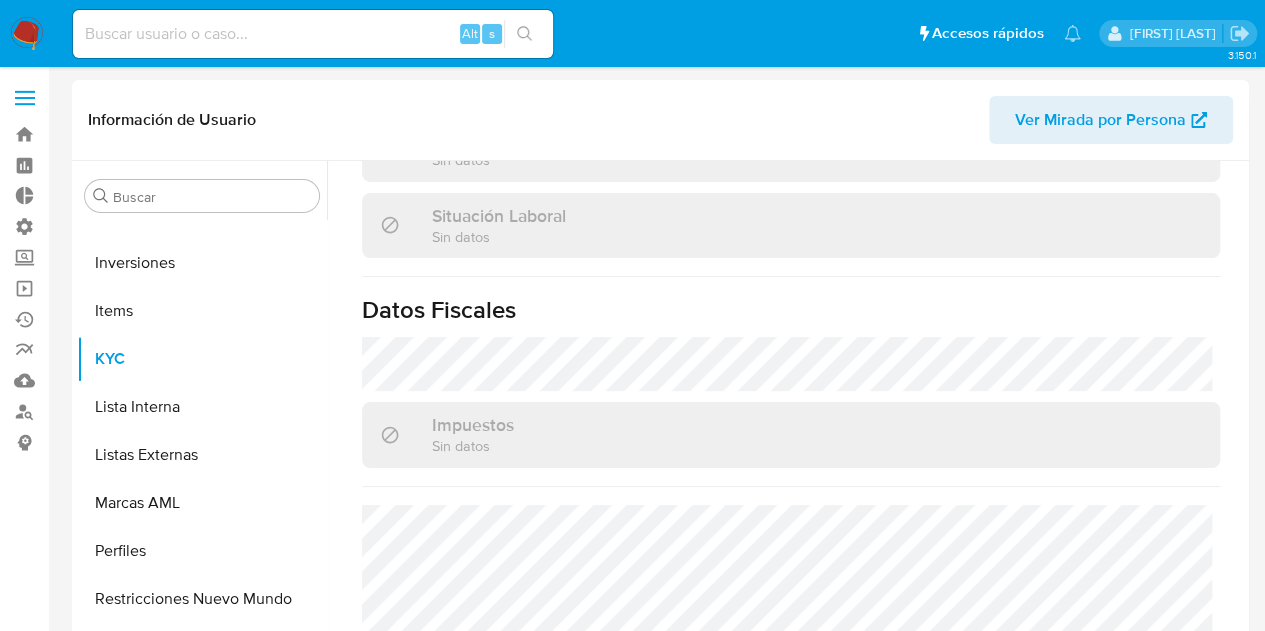 scroll, scrollTop: 1128, scrollLeft: 0, axis: vertical 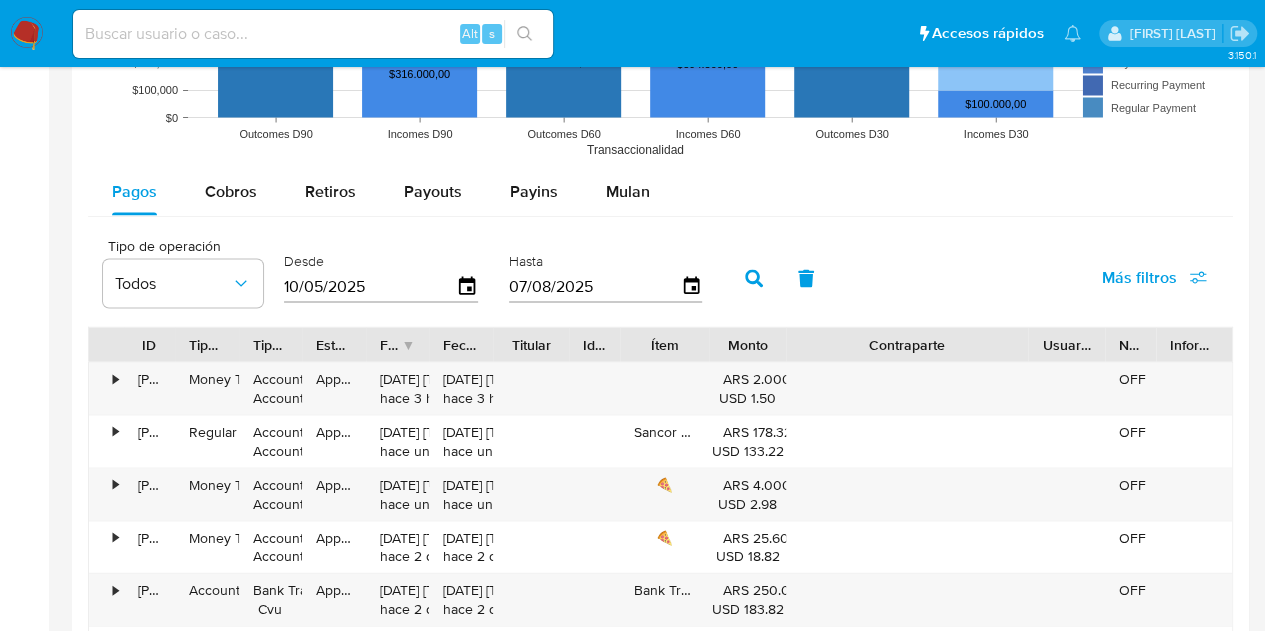 drag, startPoint x: 987, startPoint y: 337, endPoint x: 1140, endPoint y: 353, distance: 153.83432 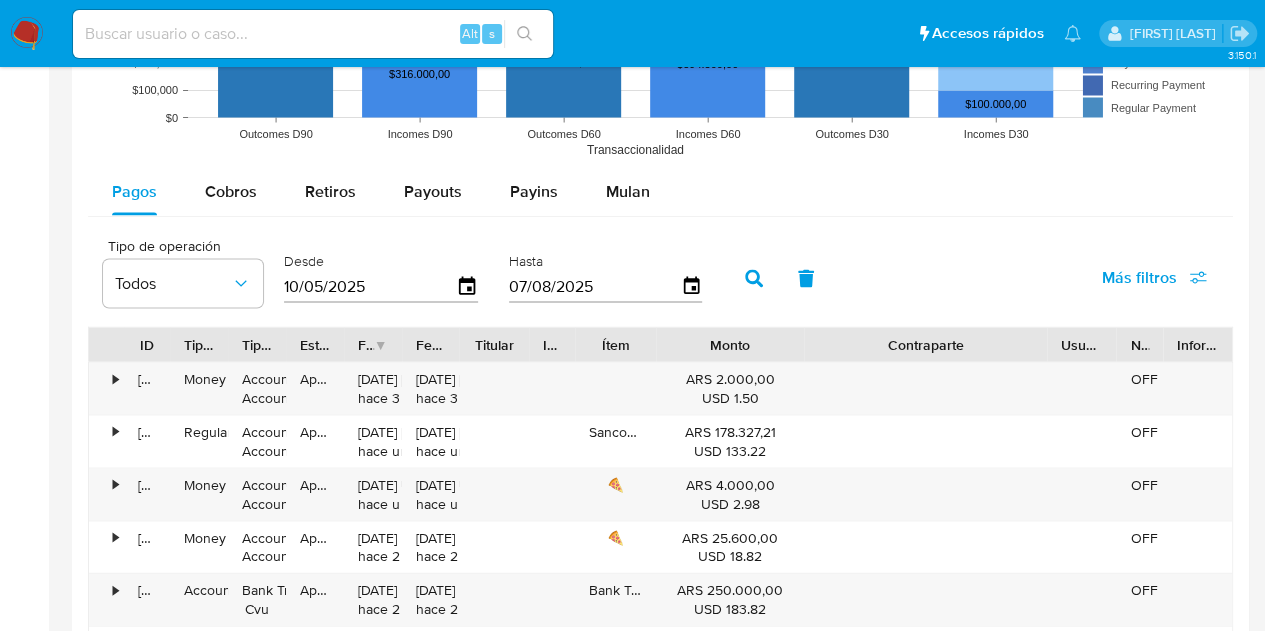 drag, startPoint x: 794, startPoint y: 333, endPoint x: 866, endPoint y: 331, distance: 72.02777 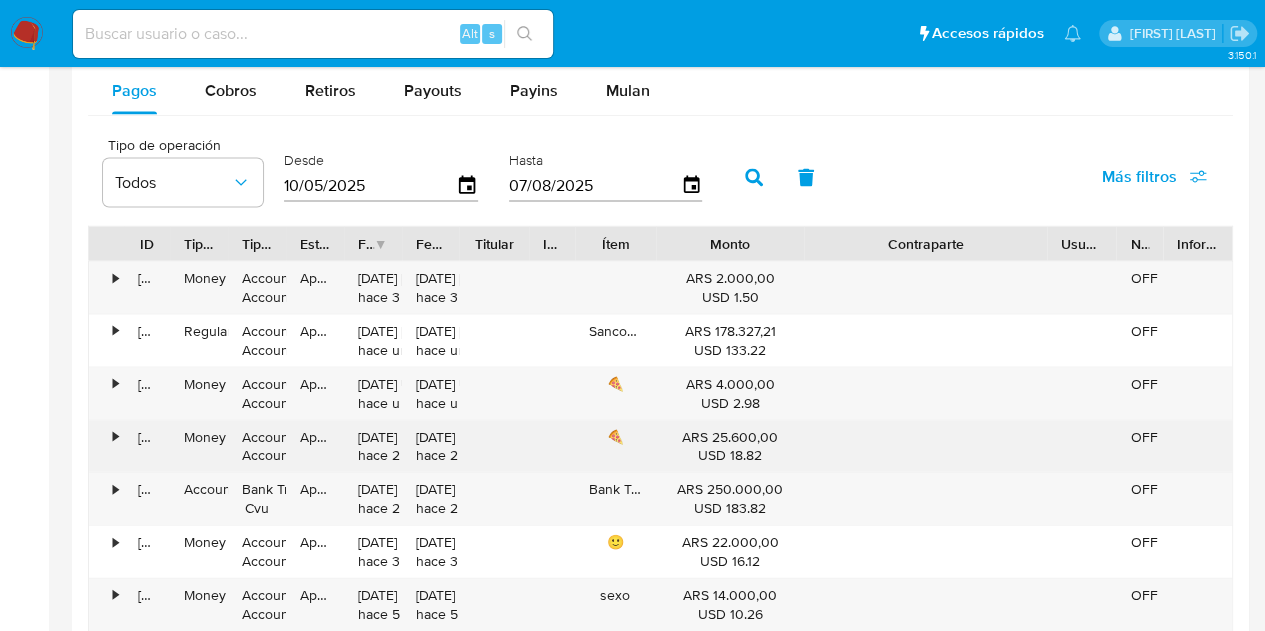 scroll, scrollTop: 1800, scrollLeft: 0, axis: vertical 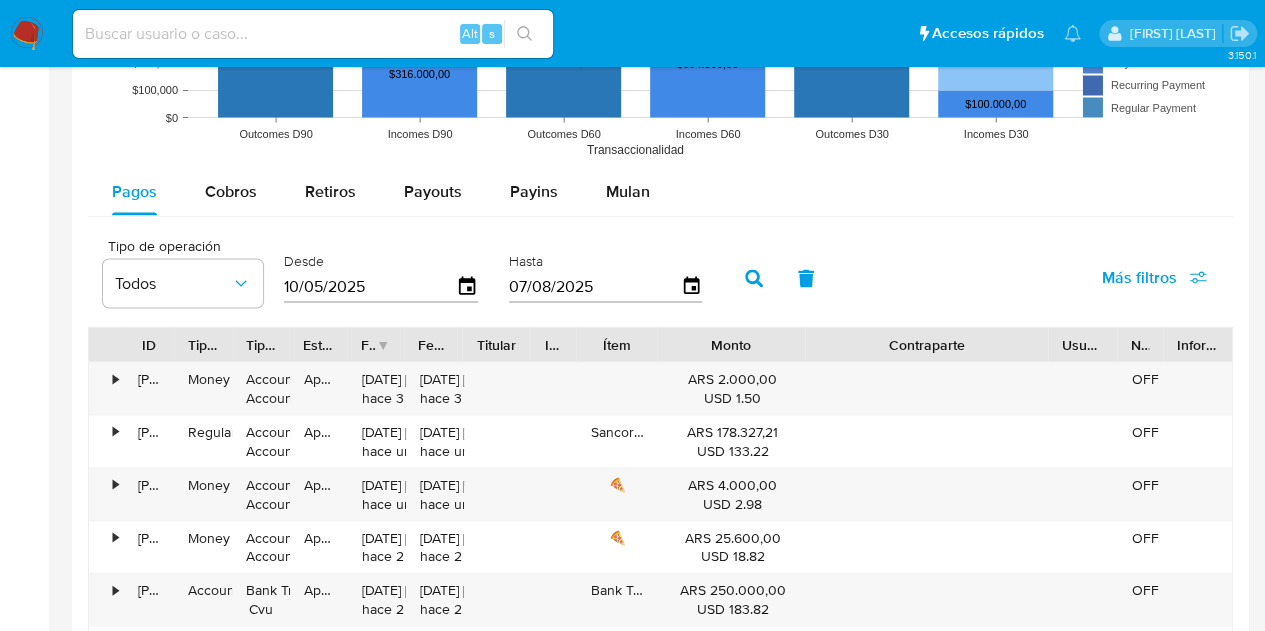 drag, startPoint x: 156, startPoint y: 337, endPoint x: 140, endPoint y: 323, distance: 21.260292 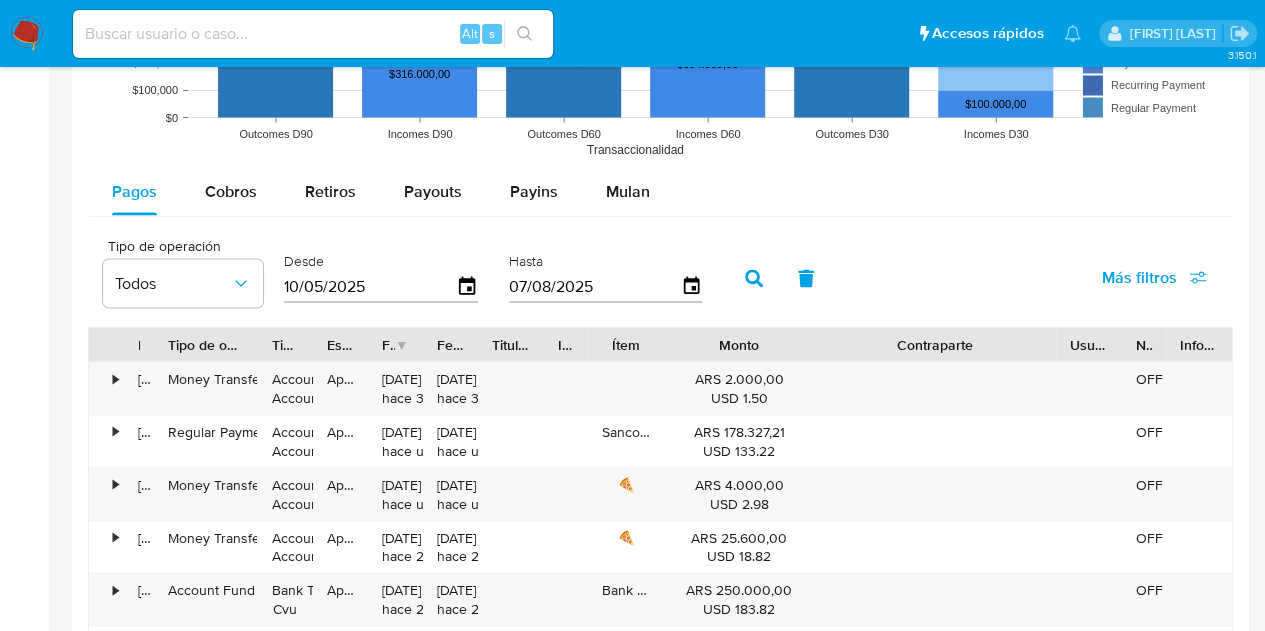 drag, startPoint x: 216, startPoint y: 336, endPoint x: 254, endPoint y: 321, distance: 40.853397 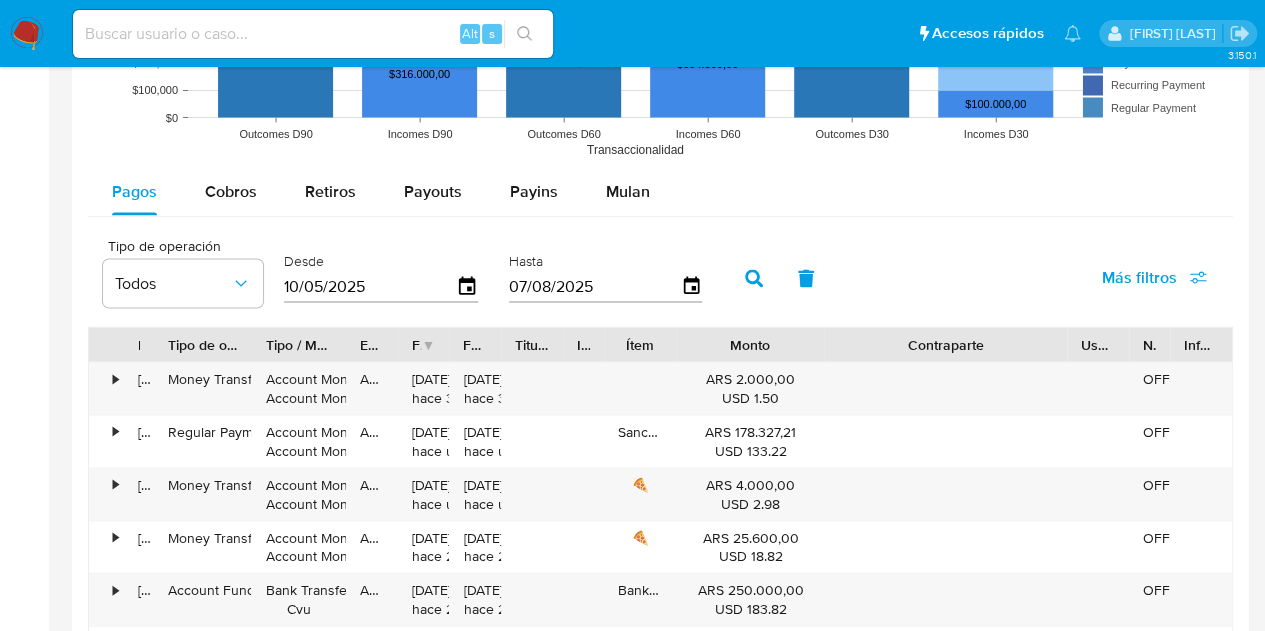drag, startPoint x: 311, startPoint y: 336, endPoint x: 349, endPoint y: 321, distance: 40.853397 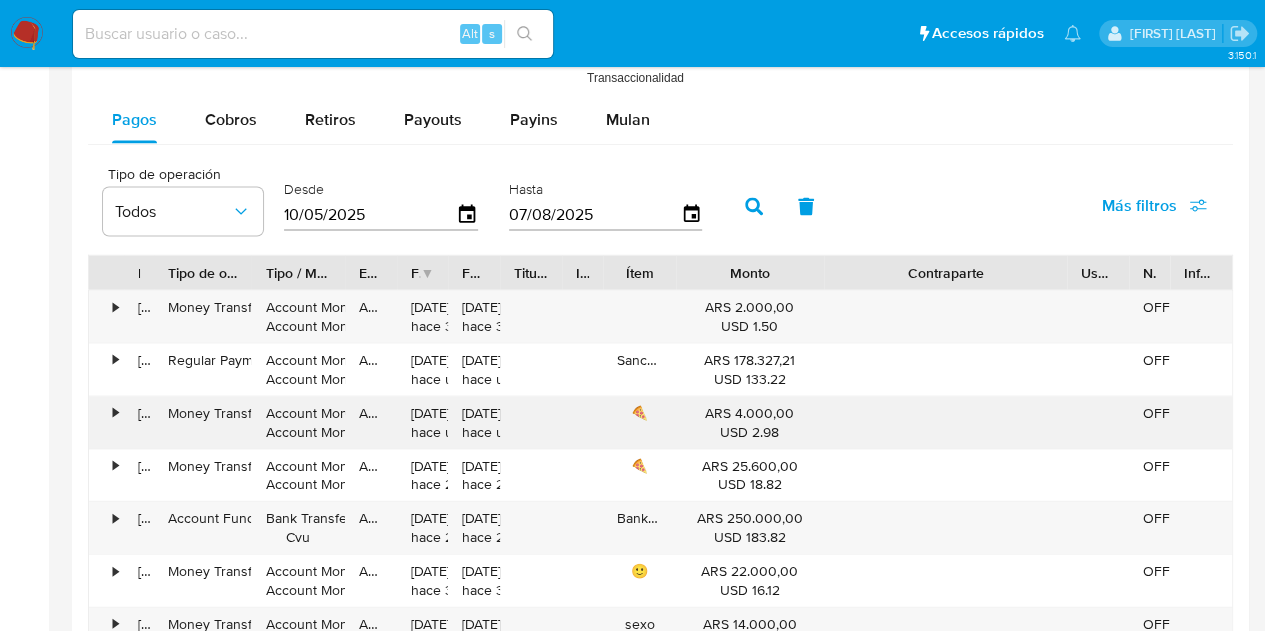 scroll, scrollTop: 1900, scrollLeft: 0, axis: vertical 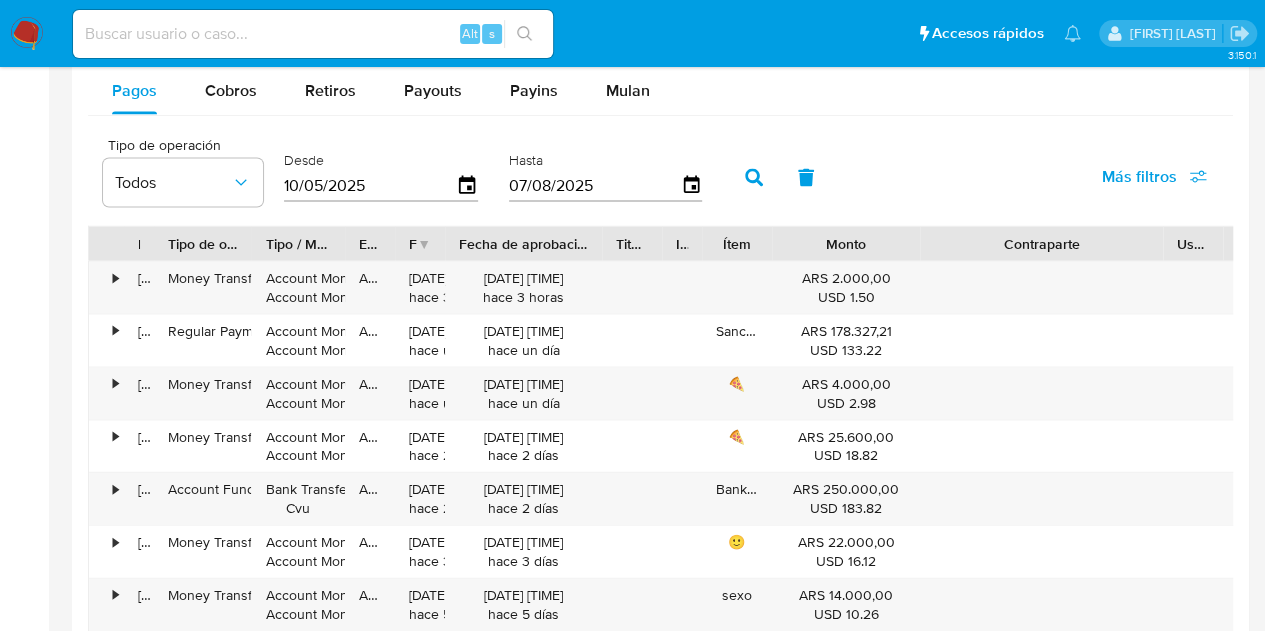 drag, startPoint x: 506, startPoint y: 237, endPoint x: 609, endPoint y: 243, distance: 103.17461 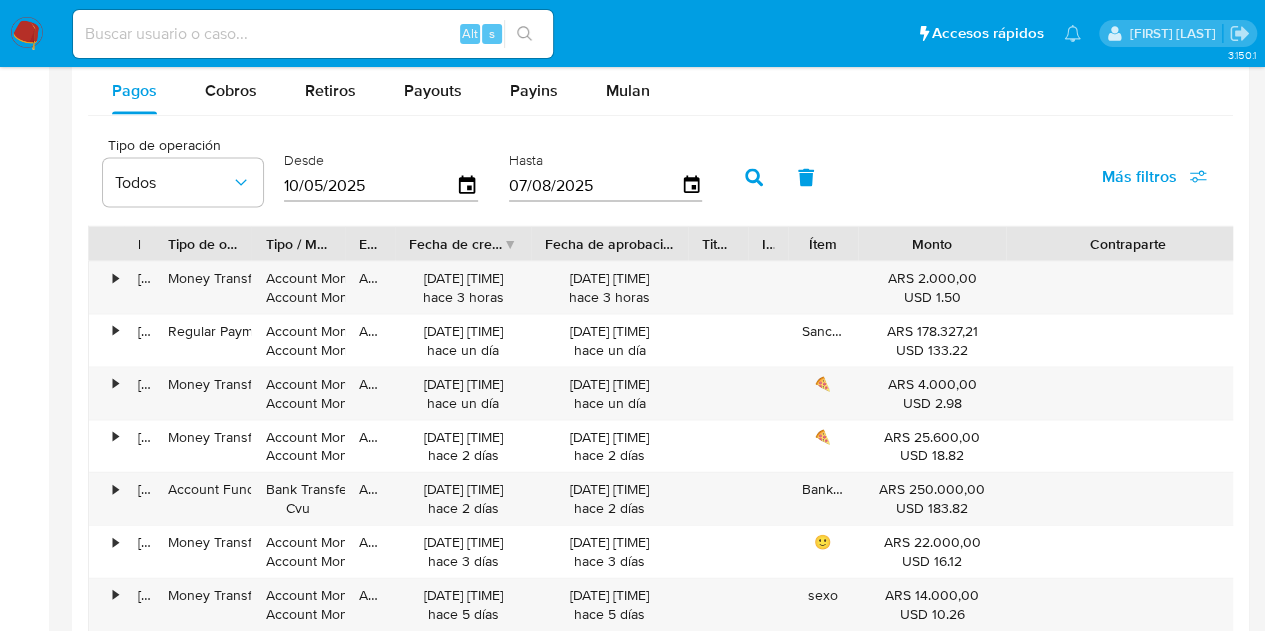 drag, startPoint x: 446, startPoint y: 237, endPoint x: 537, endPoint y: 247, distance: 91.5478 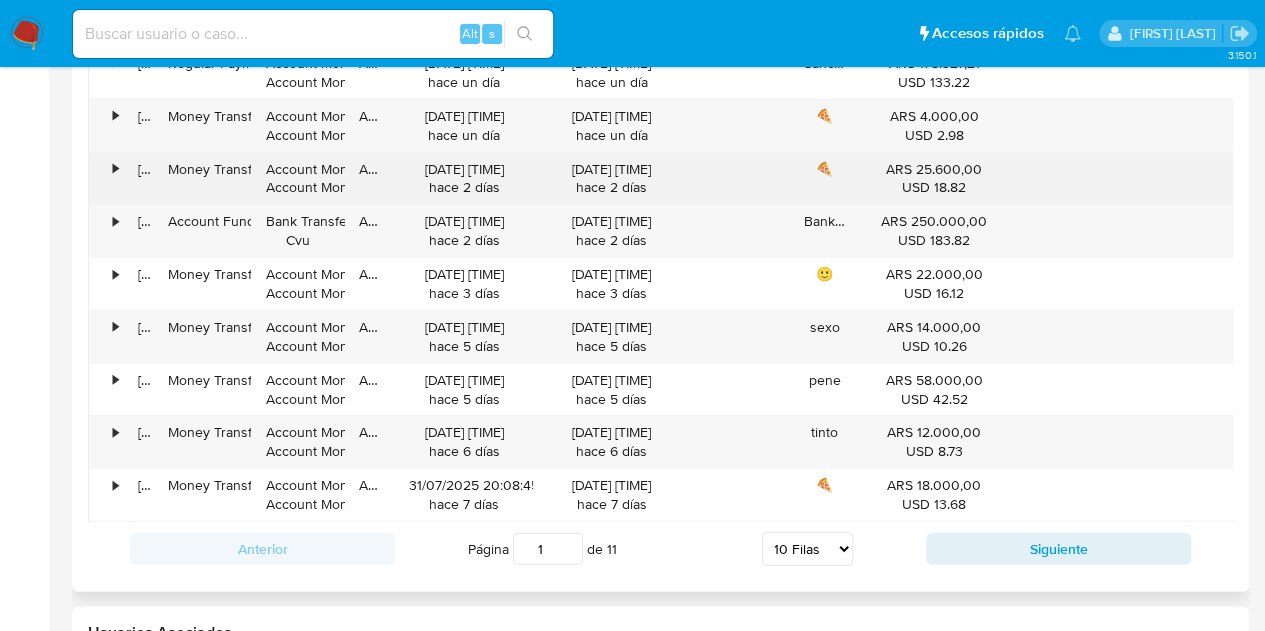 scroll, scrollTop: 2200, scrollLeft: 0, axis: vertical 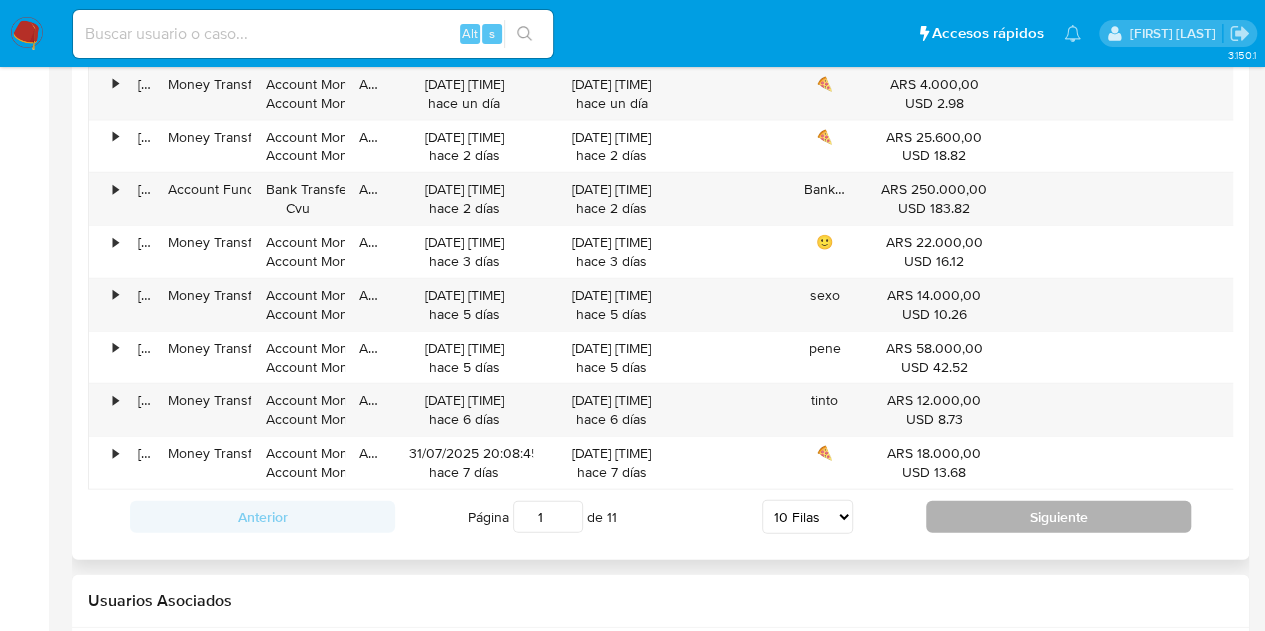 click on "Siguiente" at bounding box center (1058, 517) 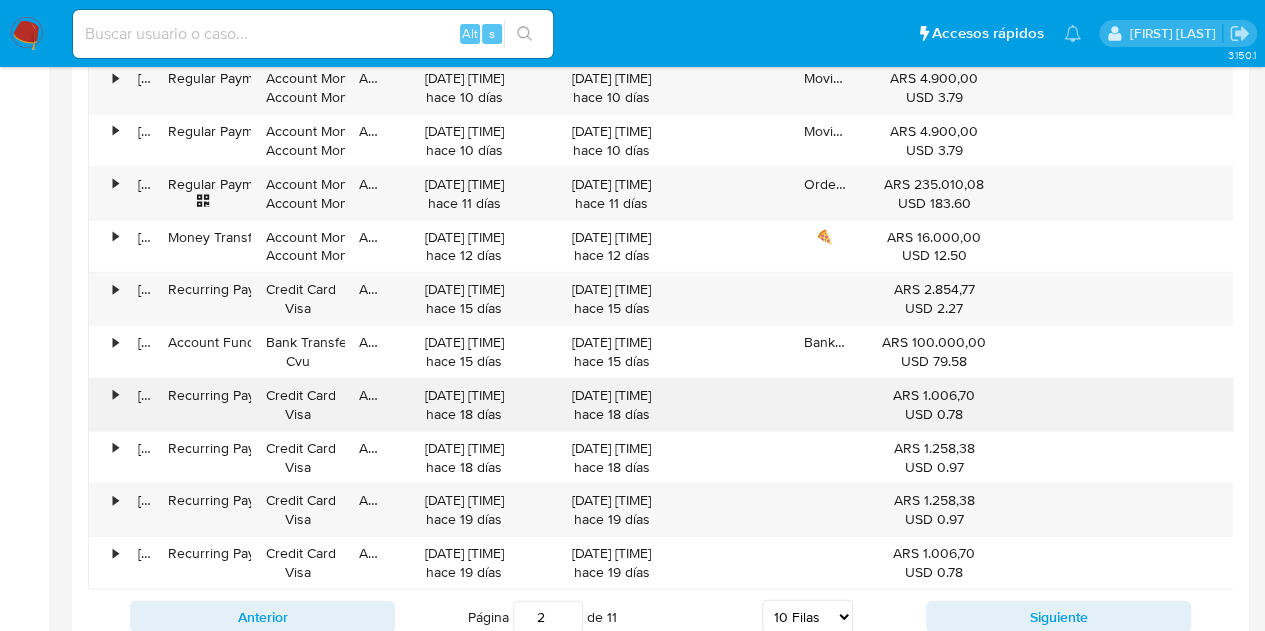 scroll, scrollTop: 2200, scrollLeft: 0, axis: vertical 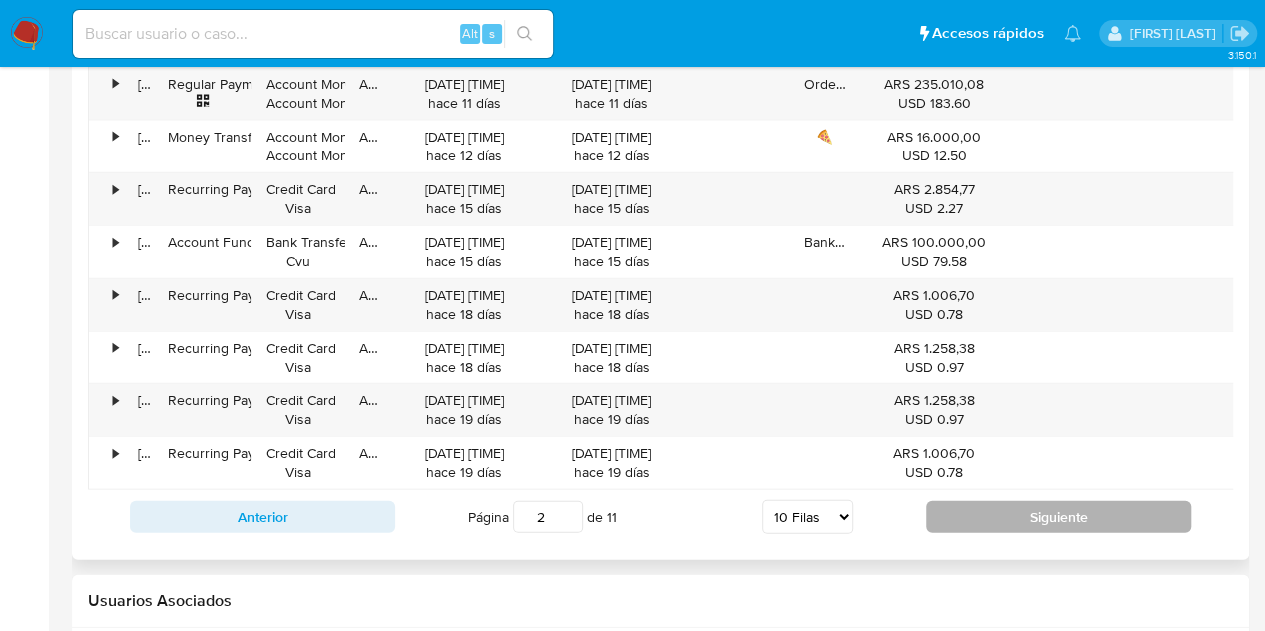 click on "Siguiente" at bounding box center [1058, 517] 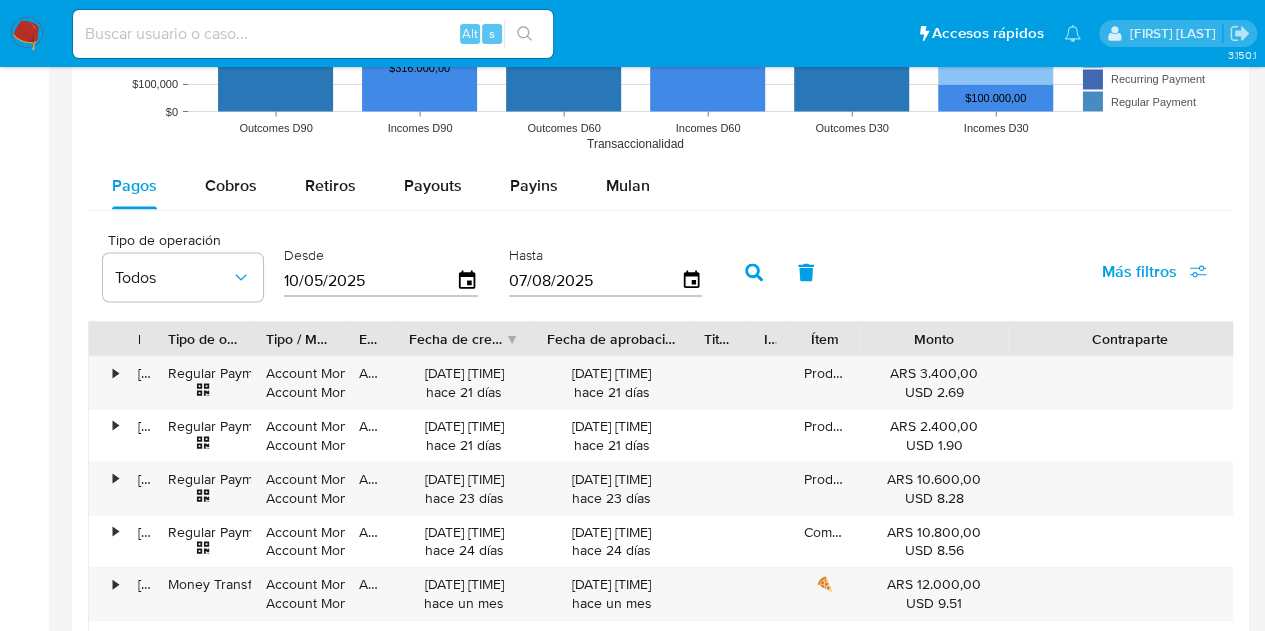 scroll, scrollTop: 1800, scrollLeft: 0, axis: vertical 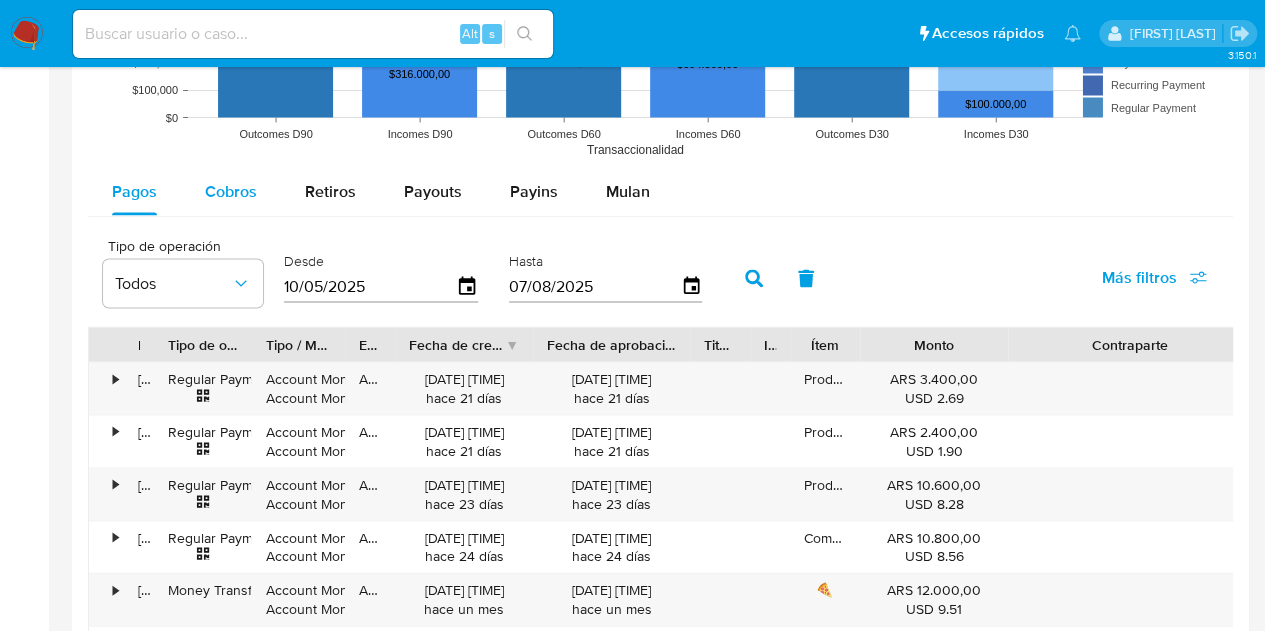 click on "Cobros" at bounding box center [231, 190] 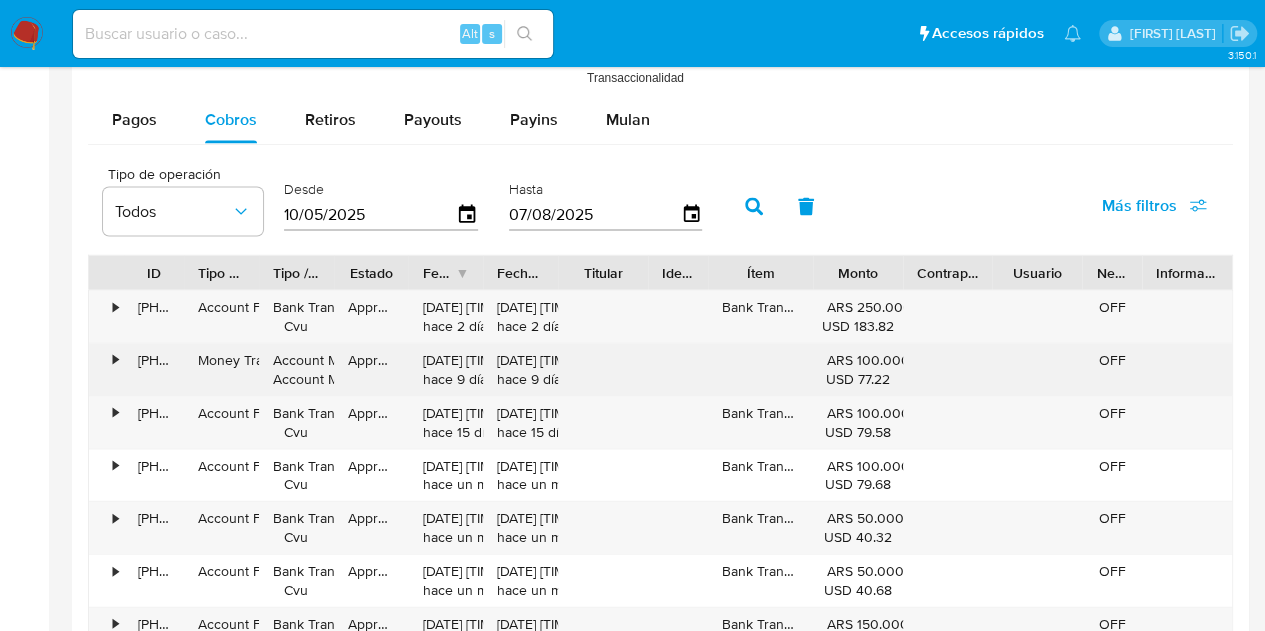 scroll, scrollTop: 1900, scrollLeft: 0, axis: vertical 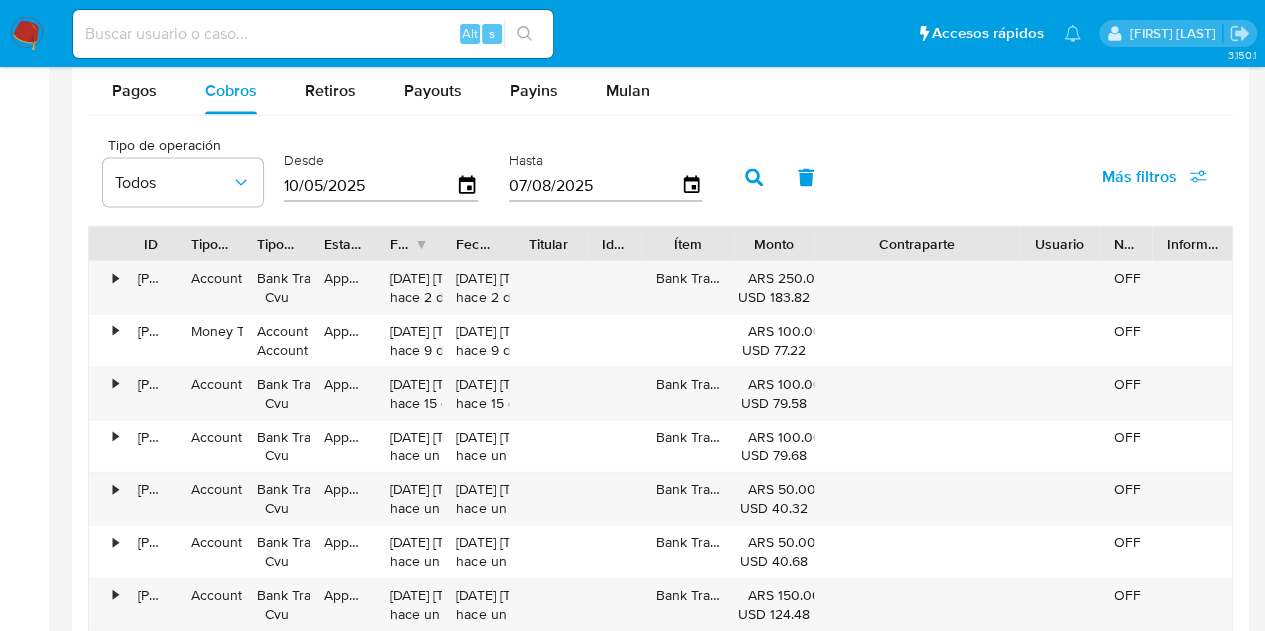 drag, startPoint x: 983, startPoint y: 253, endPoint x: 1099, endPoint y: 247, distance: 116.15507 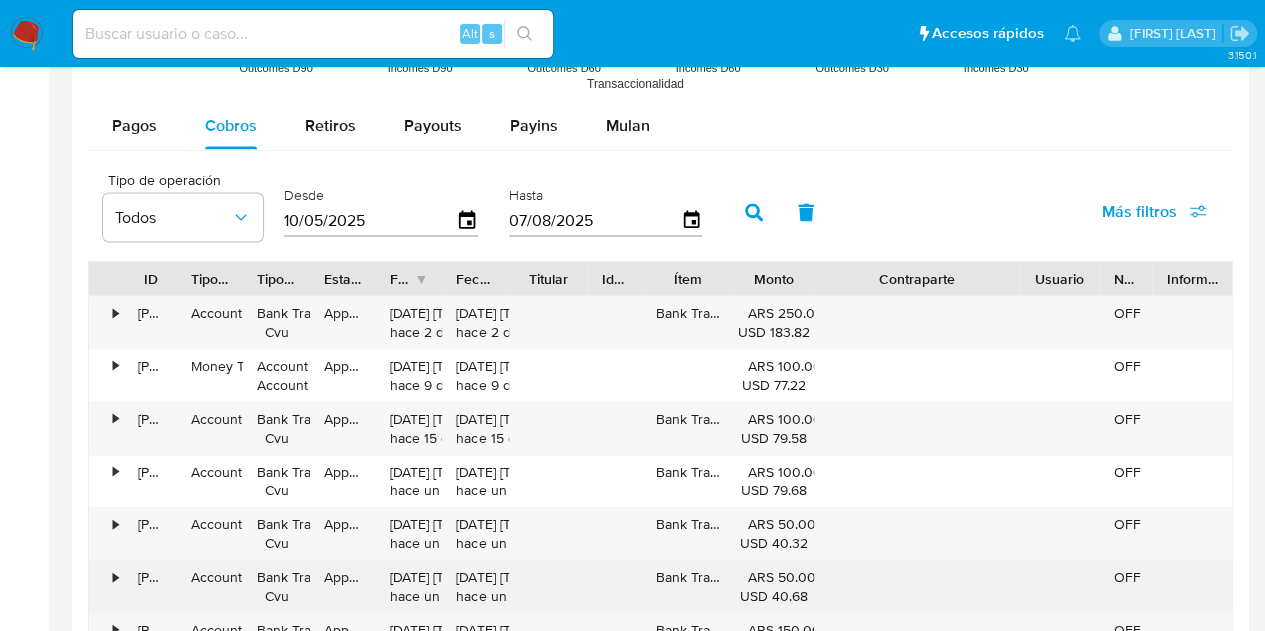 scroll, scrollTop: 1800, scrollLeft: 0, axis: vertical 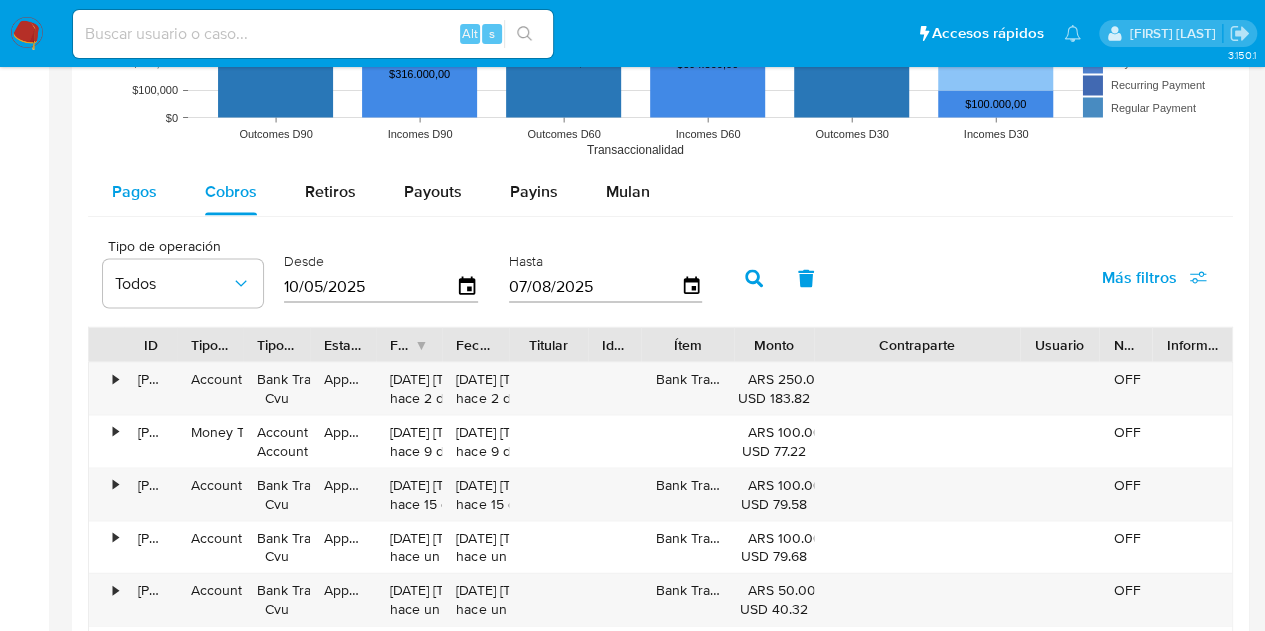click on "Pagos" at bounding box center (134, 190) 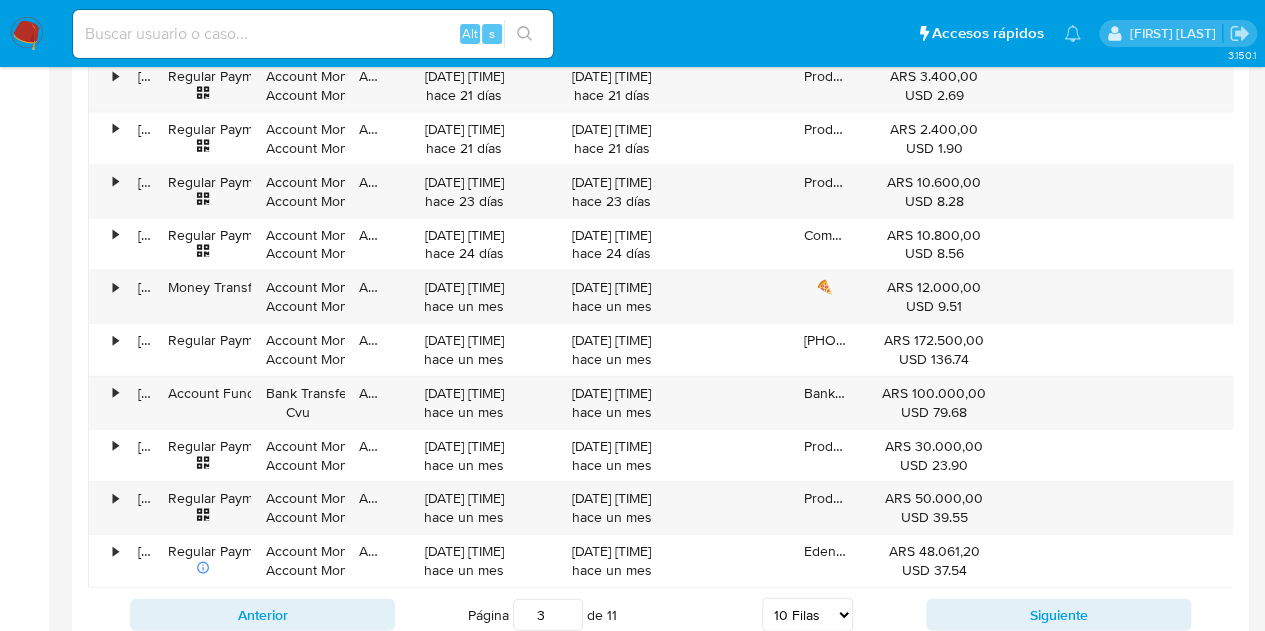 scroll, scrollTop: 1900, scrollLeft: 0, axis: vertical 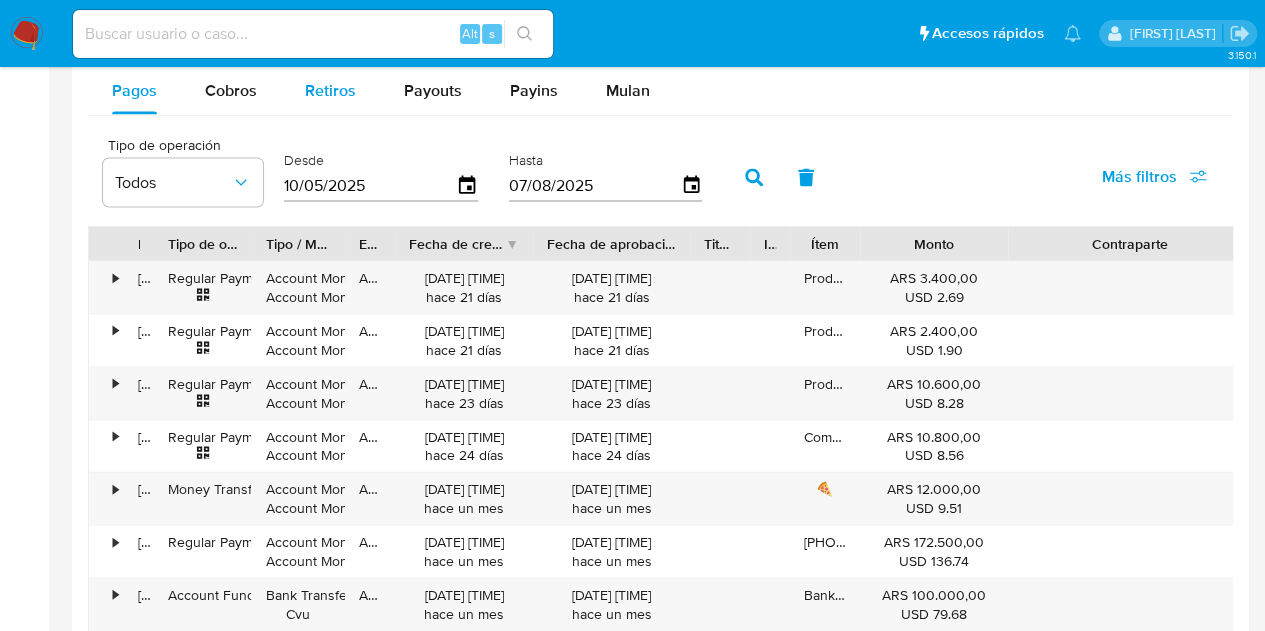 click on "Retiros" at bounding box center [330, 90] 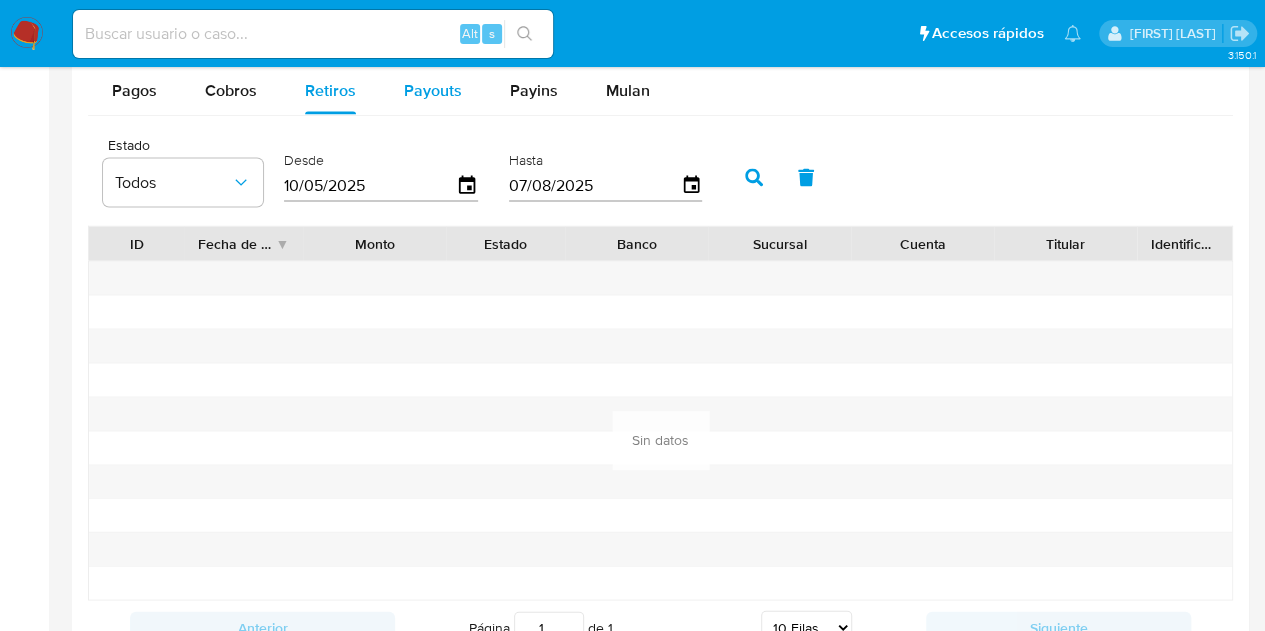 click on "Payouts" at bounding box center [433, 90] 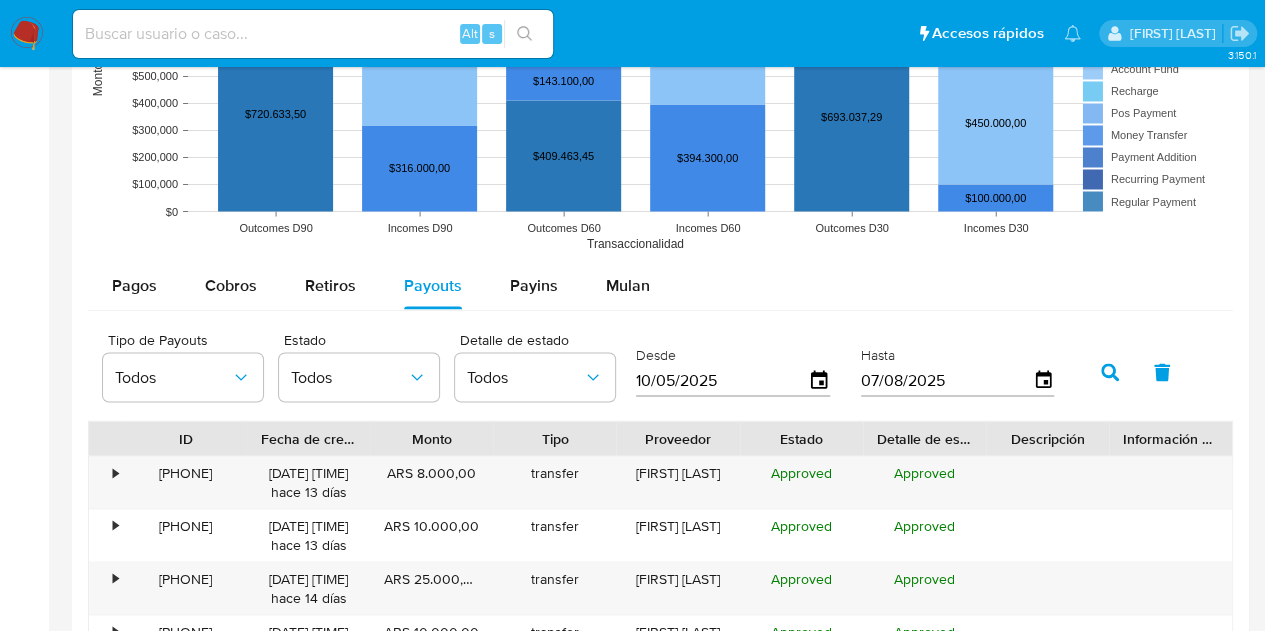 scroll, scrollTop: 1700, scrollLeft: 0, axis: vertical 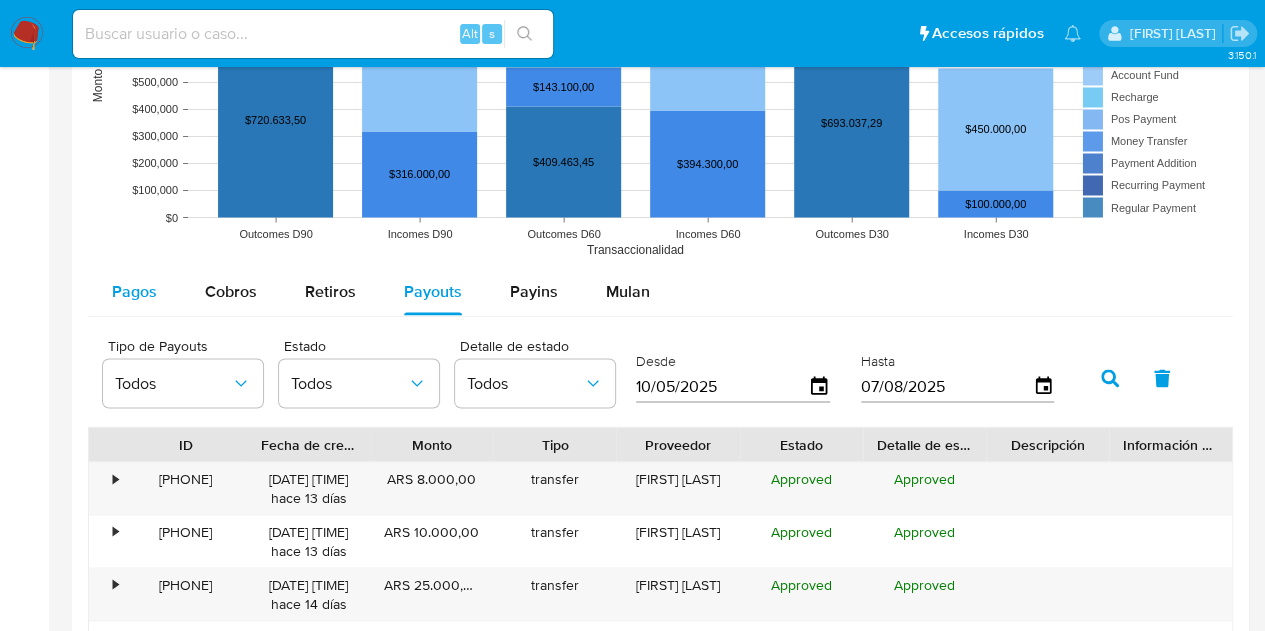 click on "Pagos" at bounding box center [134, 290] 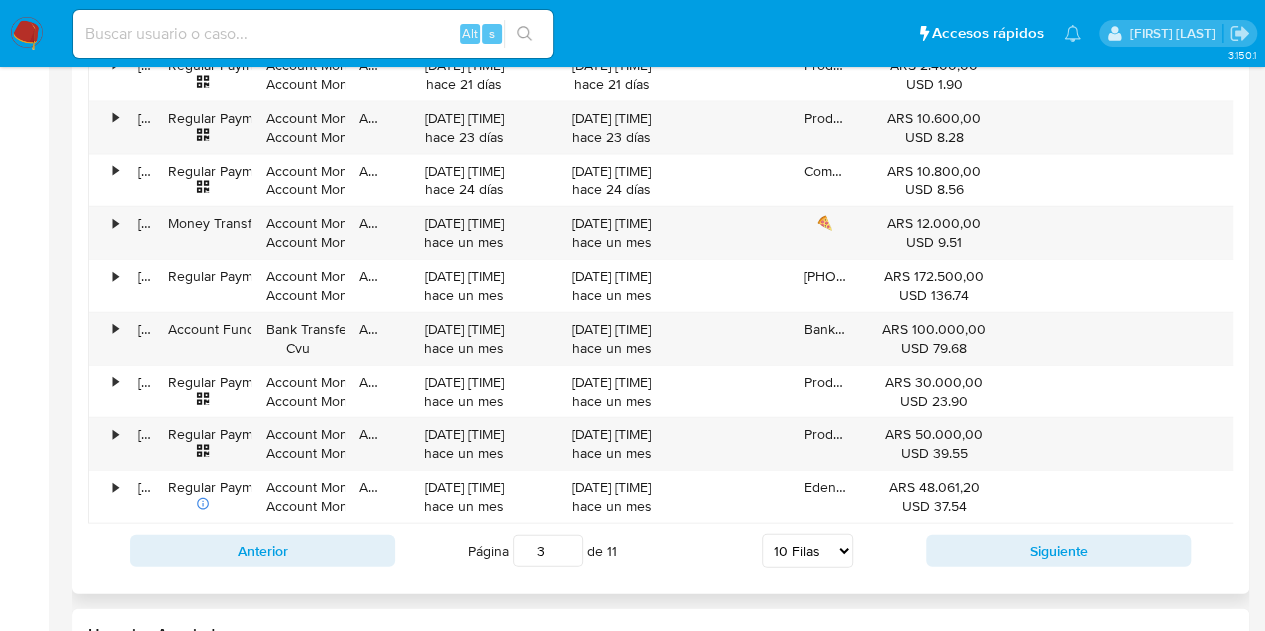 scroll, scrollTop: 2400, scrollLeft: 0, axis: vertical 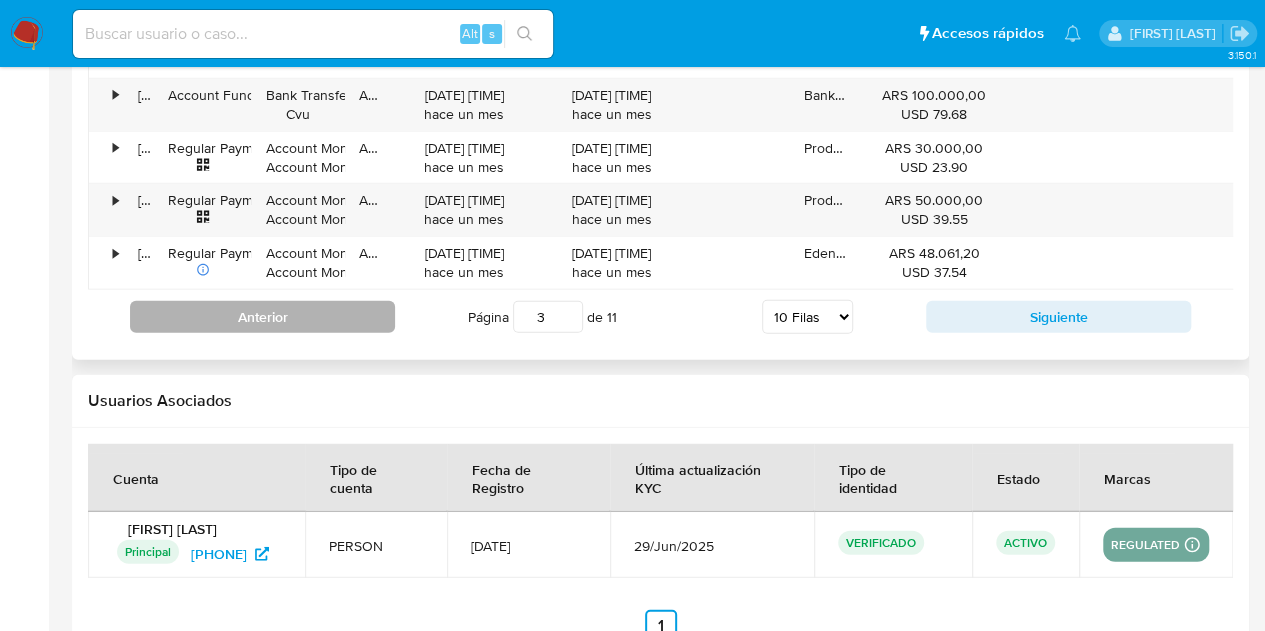 click on "Anterior" at bounding box center (262, 317) 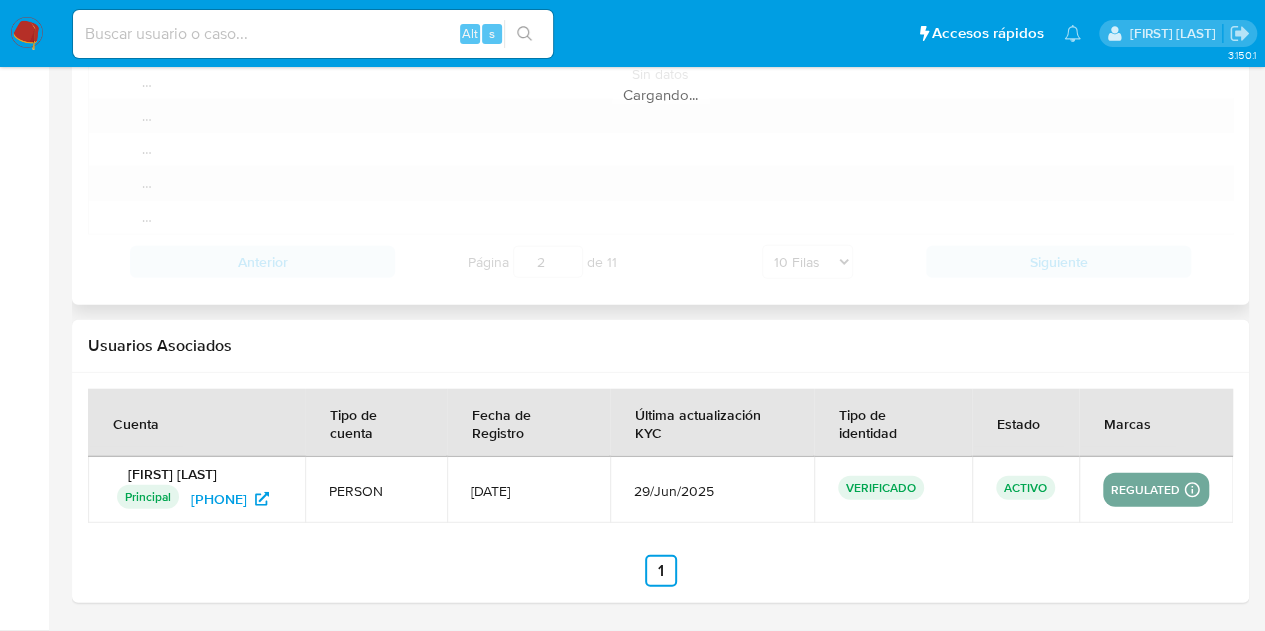 scroll, scrollTop: 2400, scrollLeft: 0, axis: vertical 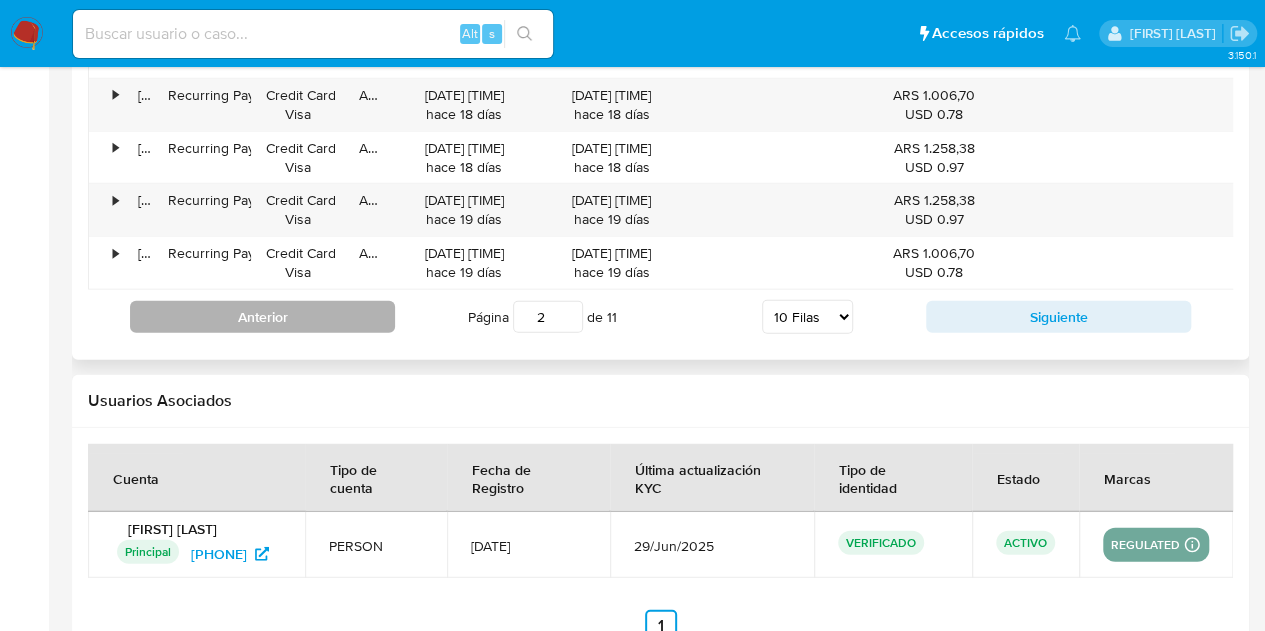 click on "Anterior" at bounding box center [262, 317] 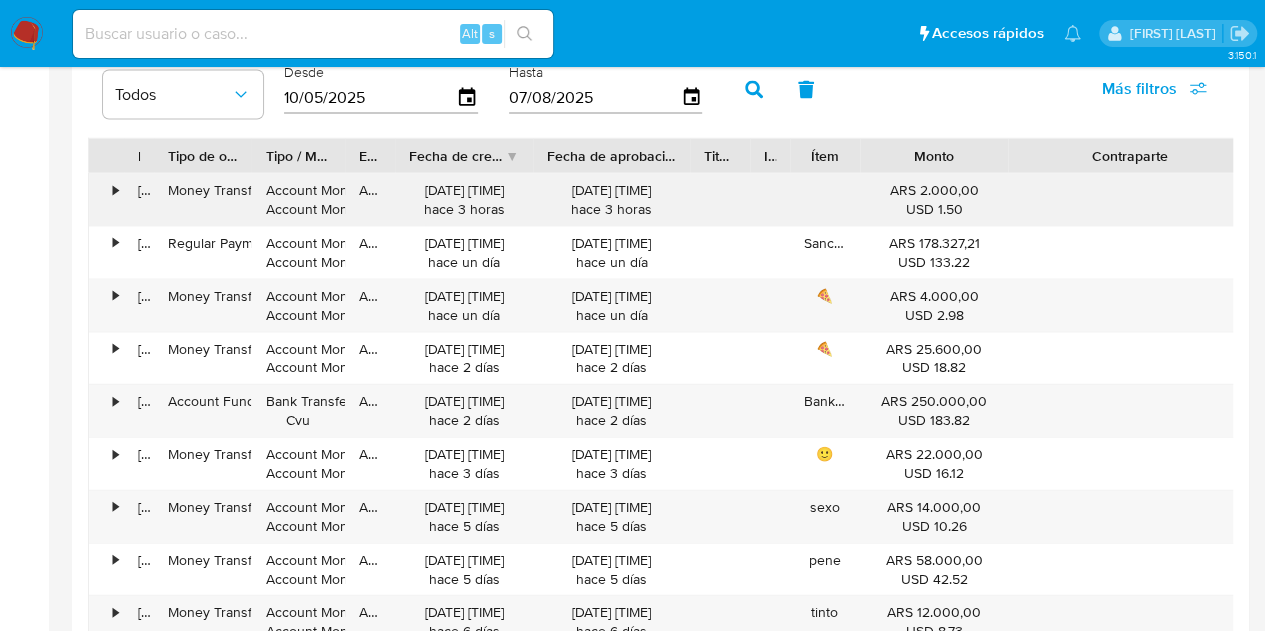 scroll, scrollTop: 1900, scrollLeft: 0, axis: vertical 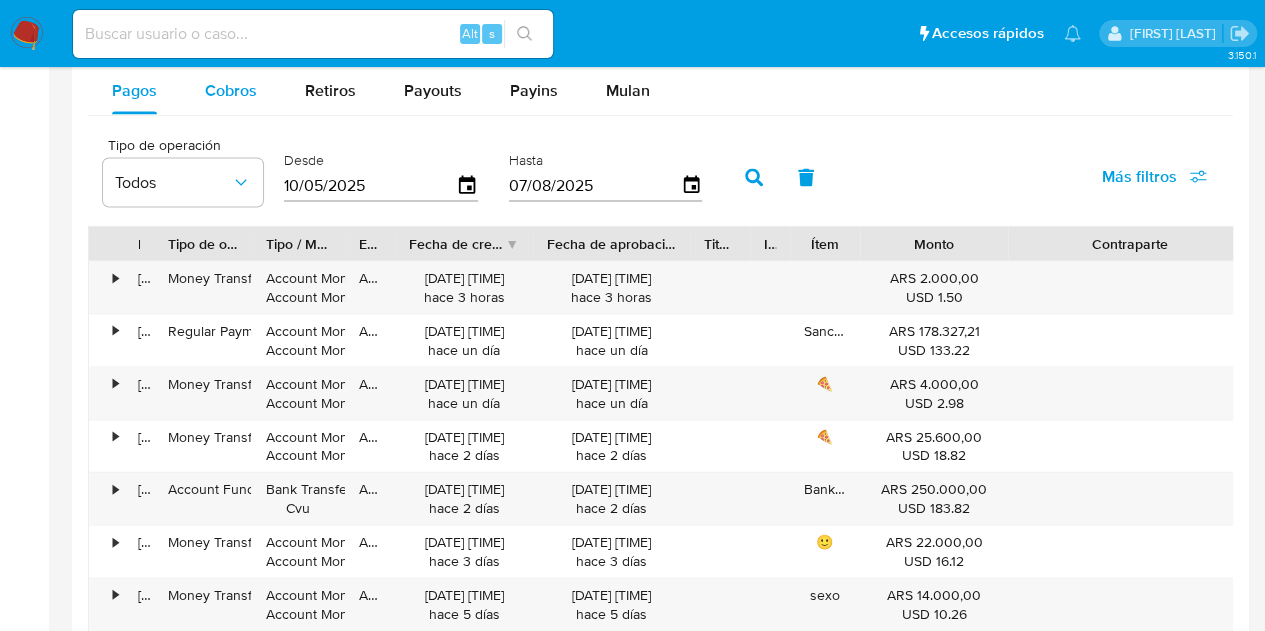 click on "Cobros" at bounding box center [231, 90] 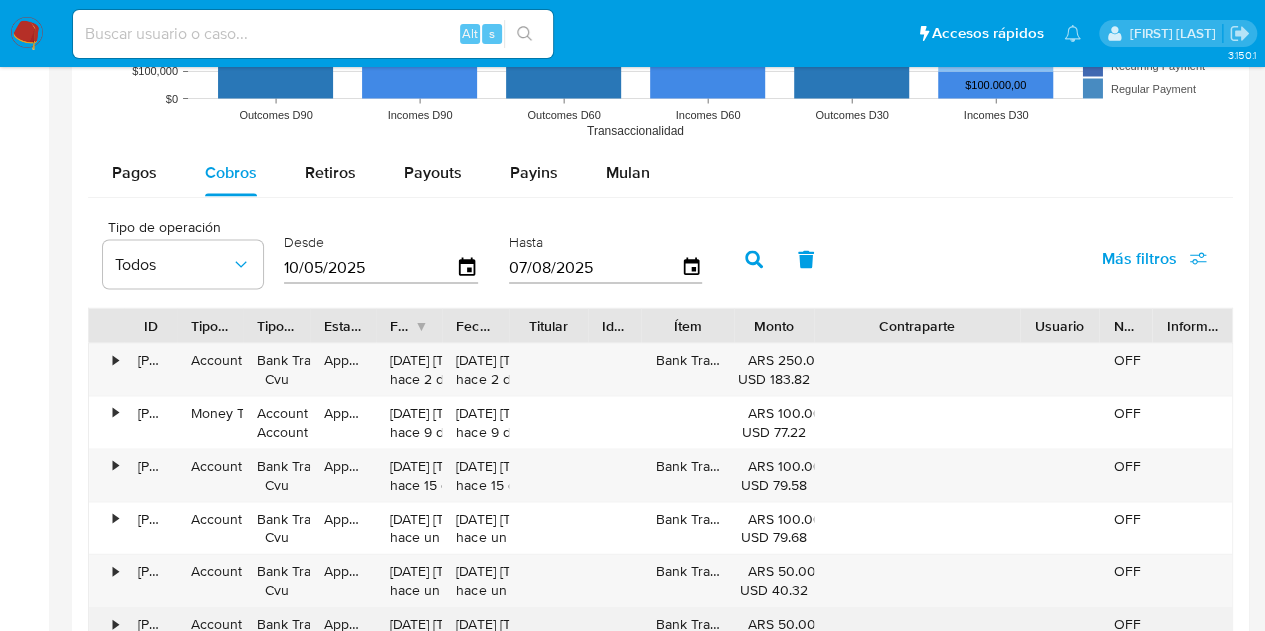 scroll, scrollTop: 1800, scrollLeft: 0, axis: vertical 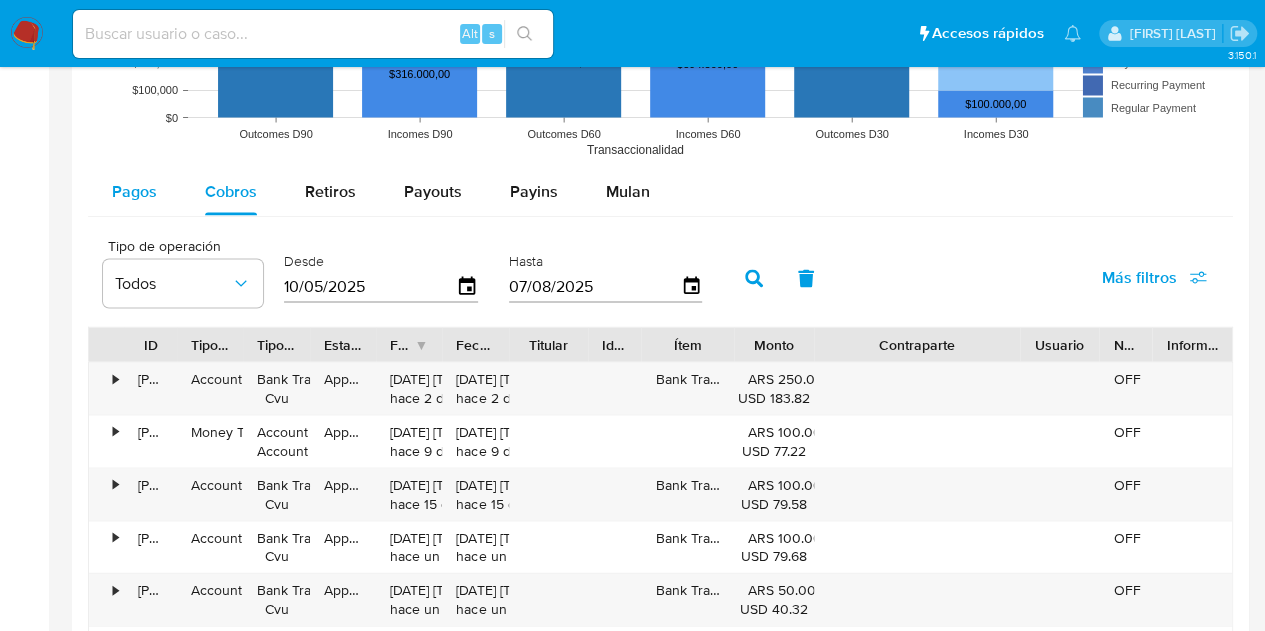 click on "Pagos" at bounding box center [134, 190] 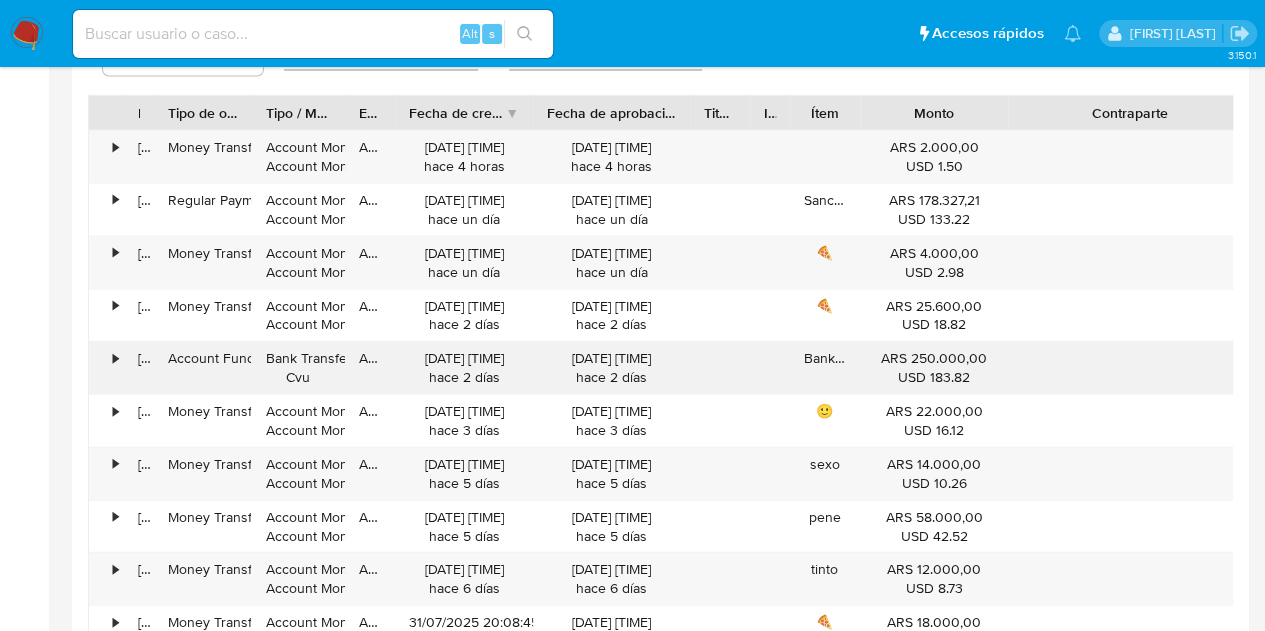 scroll, scrollTop: 2000, scrollLeft: 0, axis: vertical 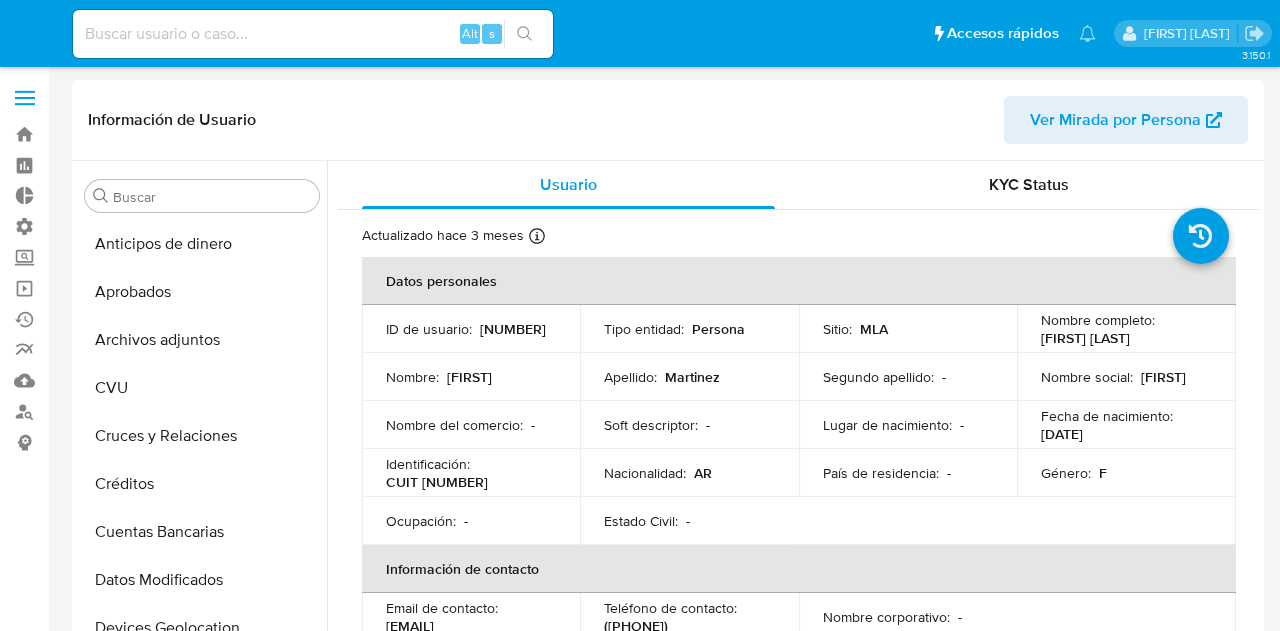 select on "10" 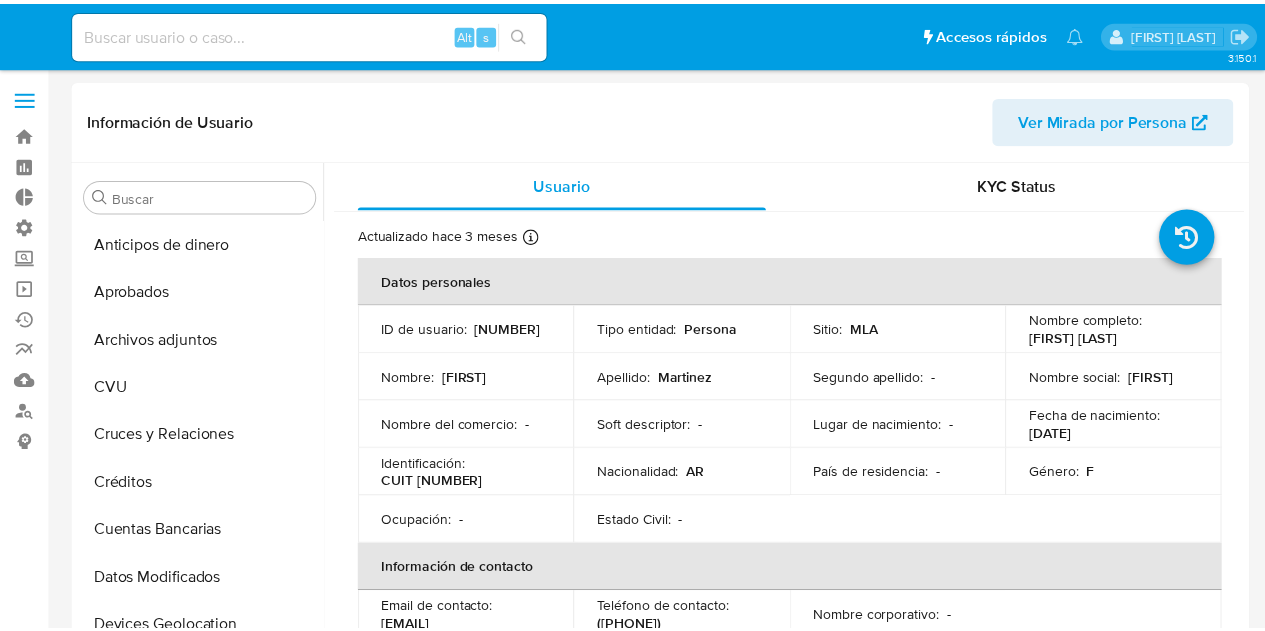 scroll, scrollTop: 0, scrollLeft: 0, axis: both 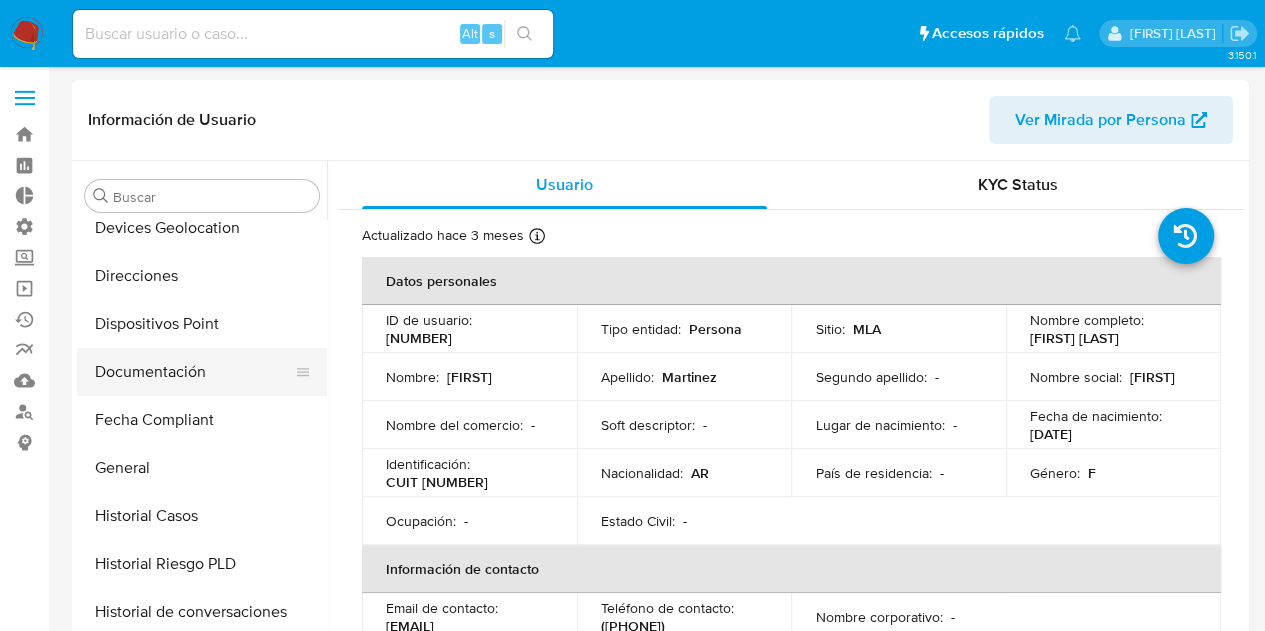 click on "Documentación" at bounding box center (194, 372) 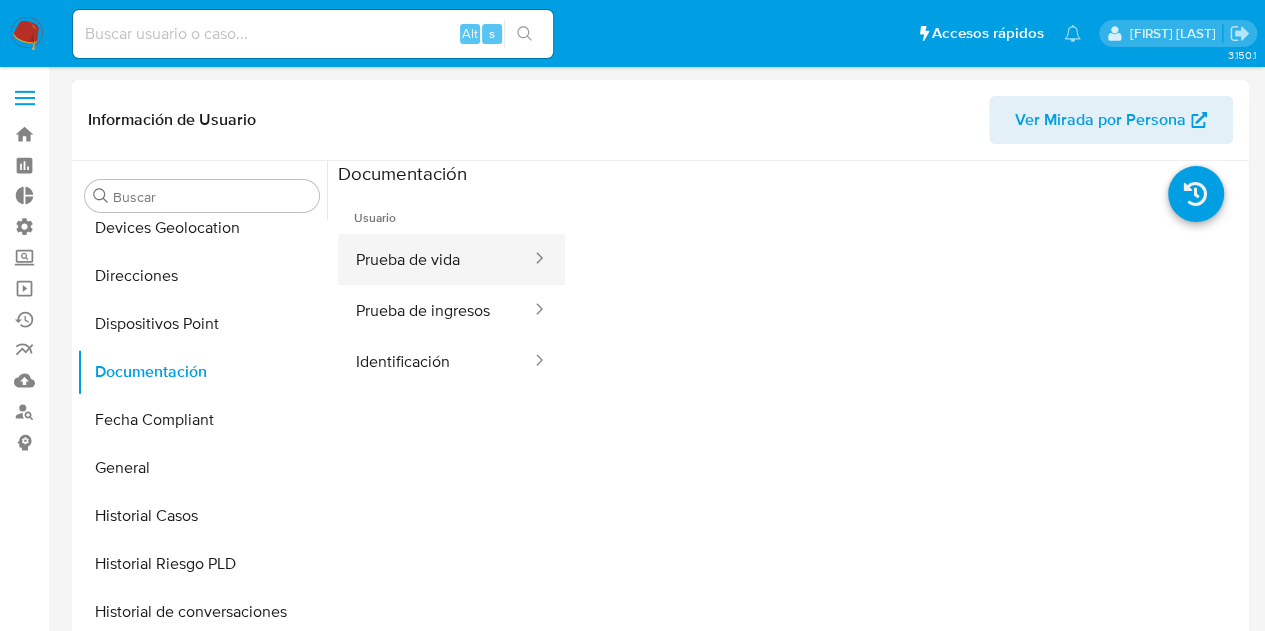 click on "Prueba de vida" at bounding box center [435, 259] 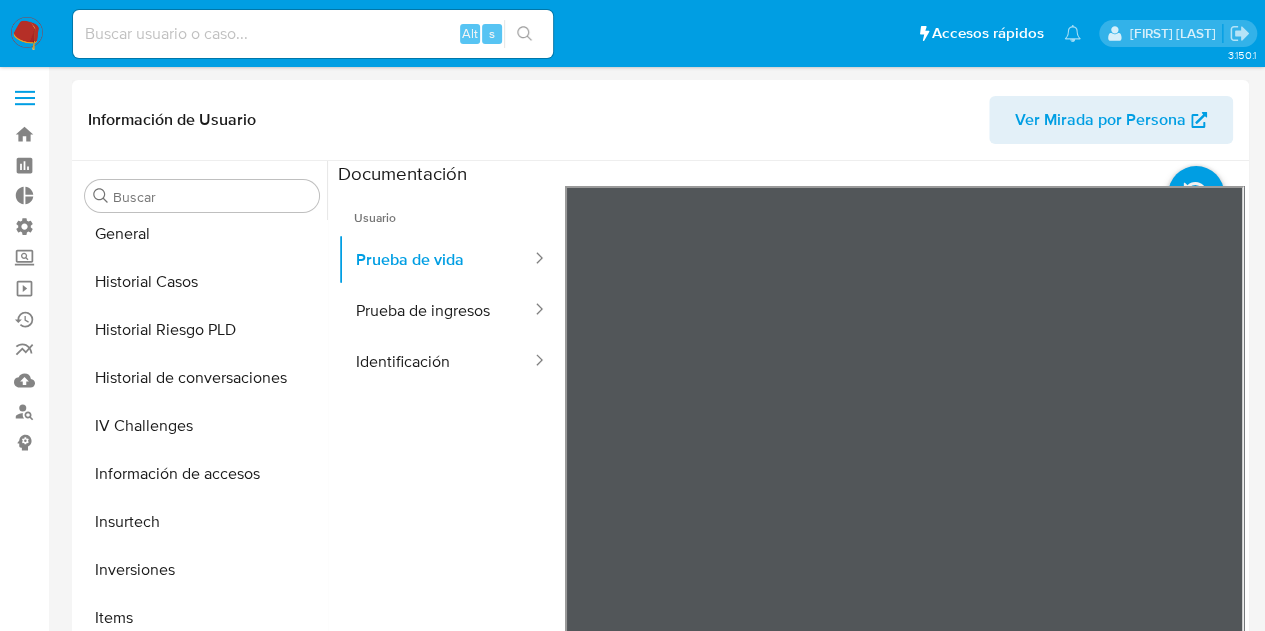 scroll, scrollTop: 941, scrollLeft: 0, axis: vertical 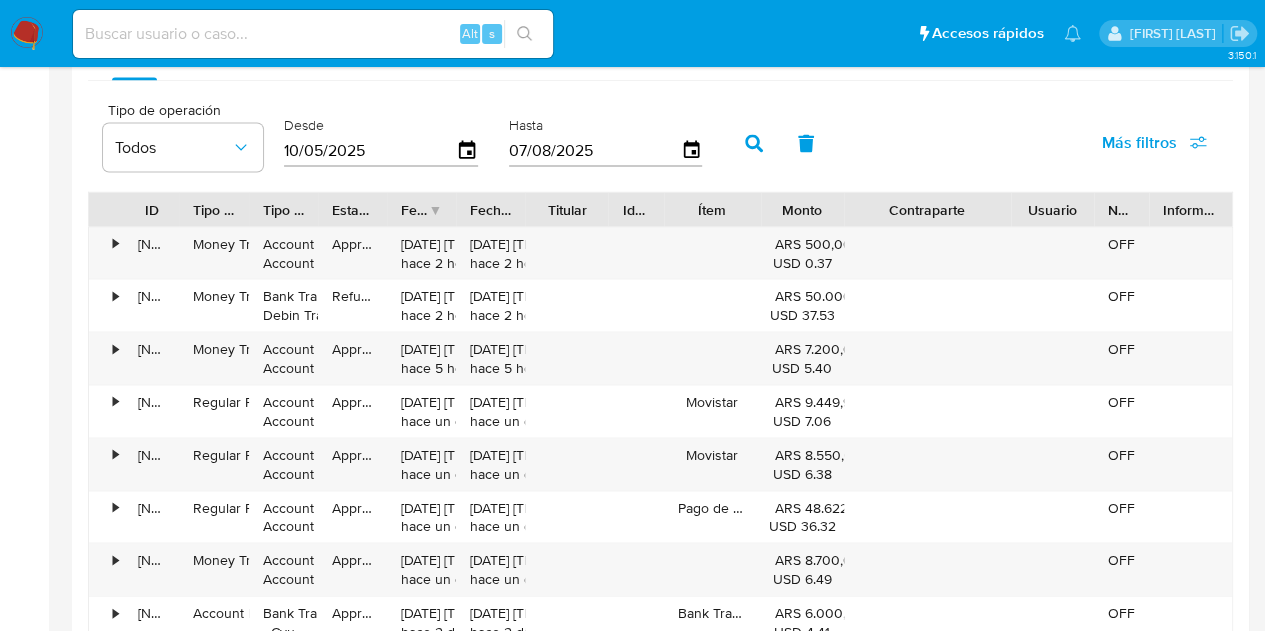 drag, startPoint x: 980, startPoint y: 205, endPoint x: 1057, endPoint y: 210, distance: 77.16217 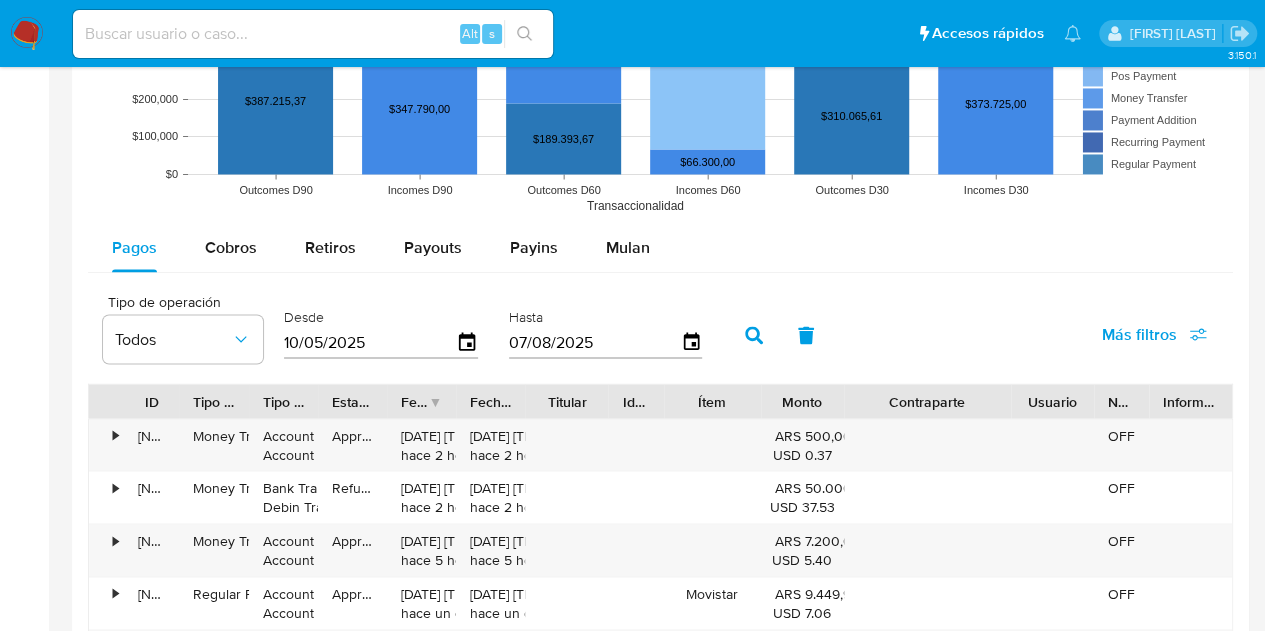 scroll, scrollTop: 1600, scrollLeft: 0, axis: vertical 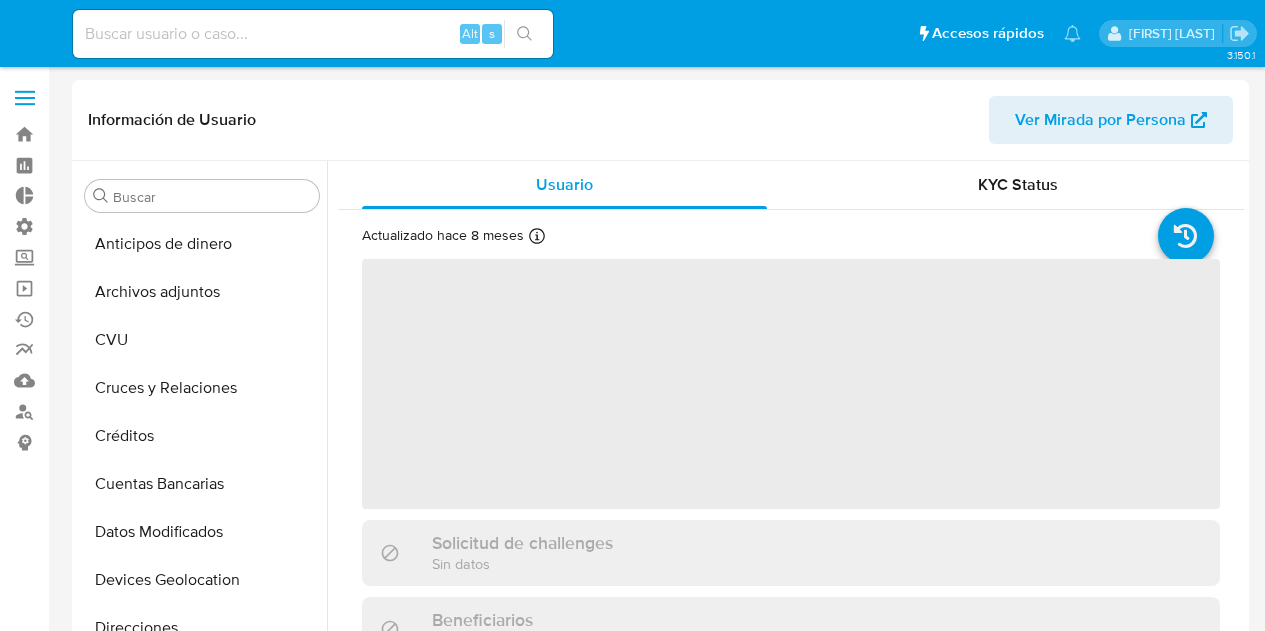 select on "10" 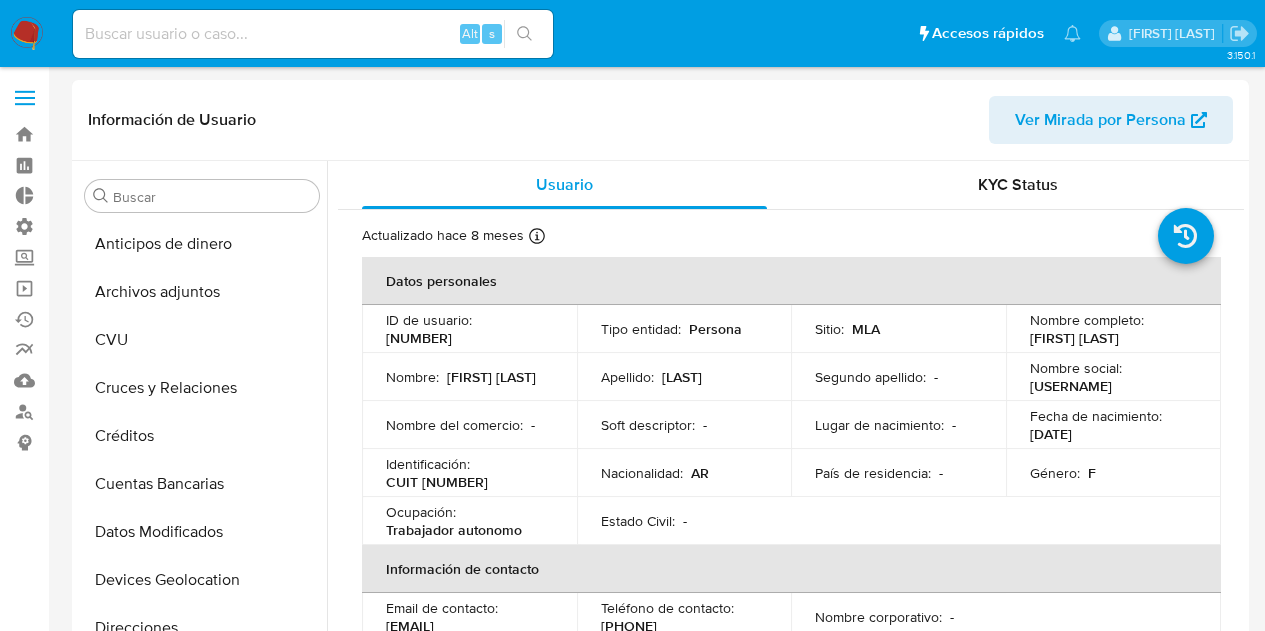 scroll, scrollTop: 0, scrollLeft: 0, axis: both 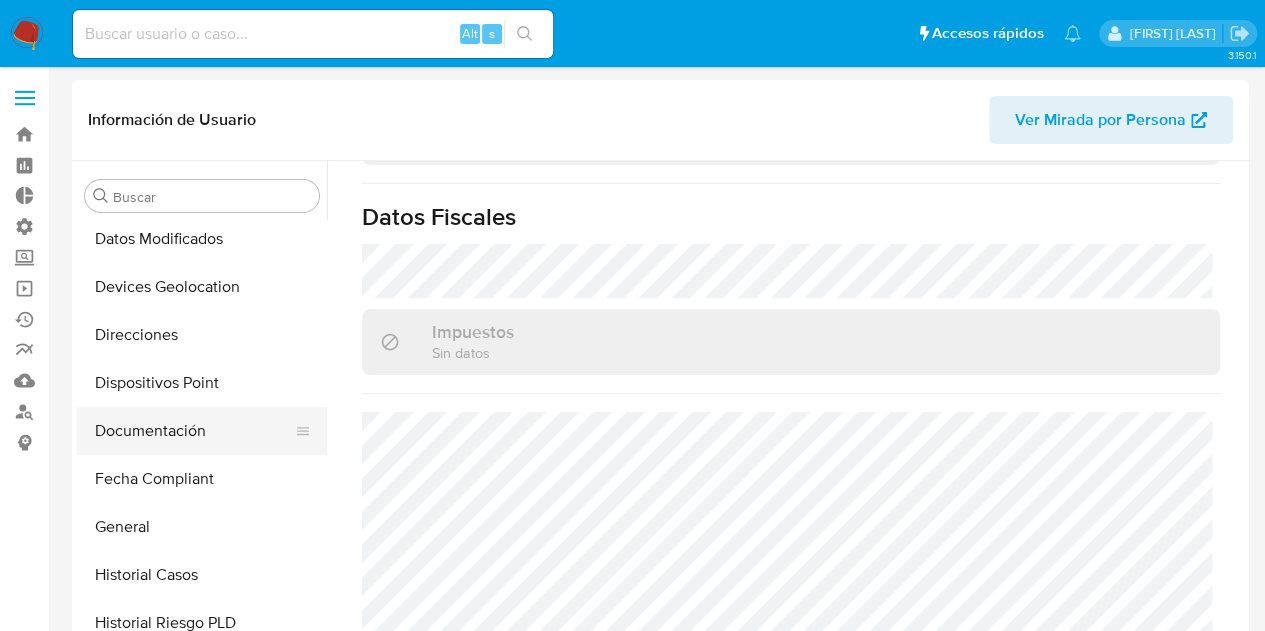 click on "Documentación" at bounding box center (194, 431) 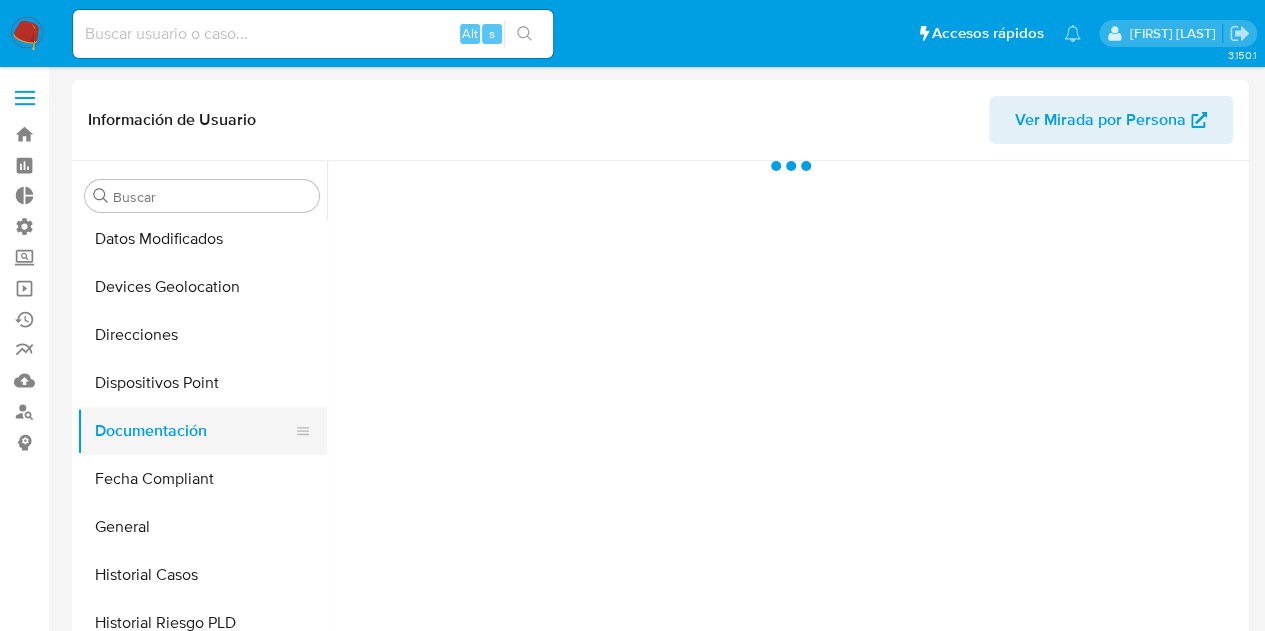 scroll, scrollTop: 0, scrollLeft: 0, axis: both 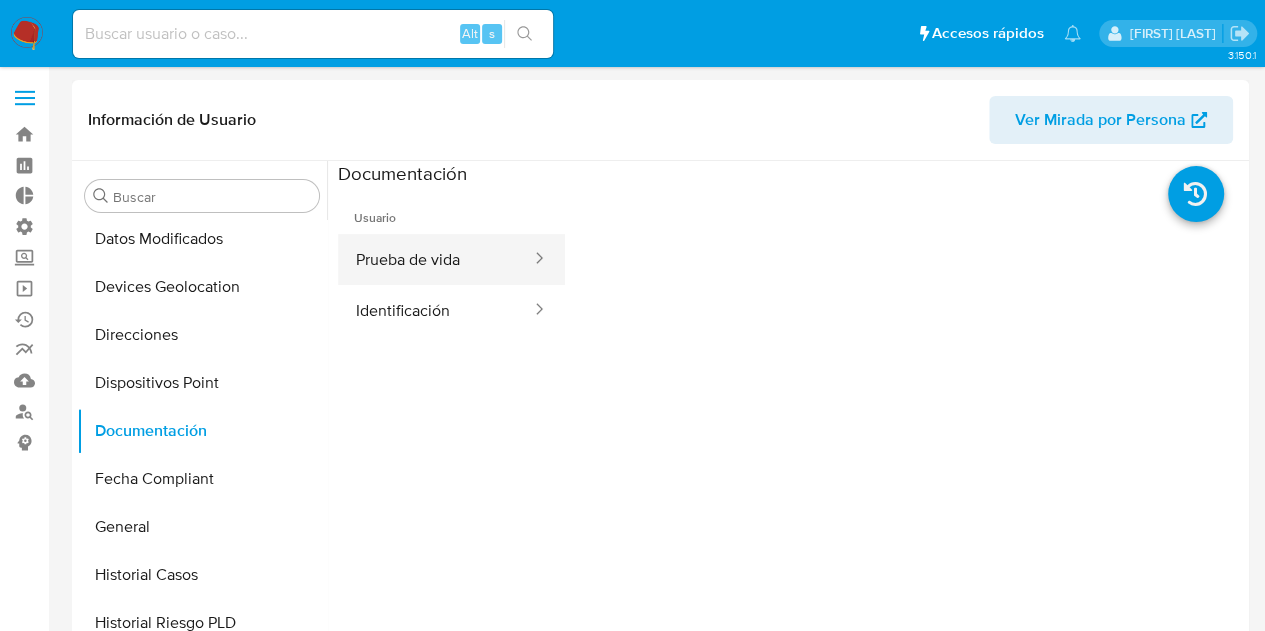 click on "Prueba de vida" at bounding box center (435, 259) 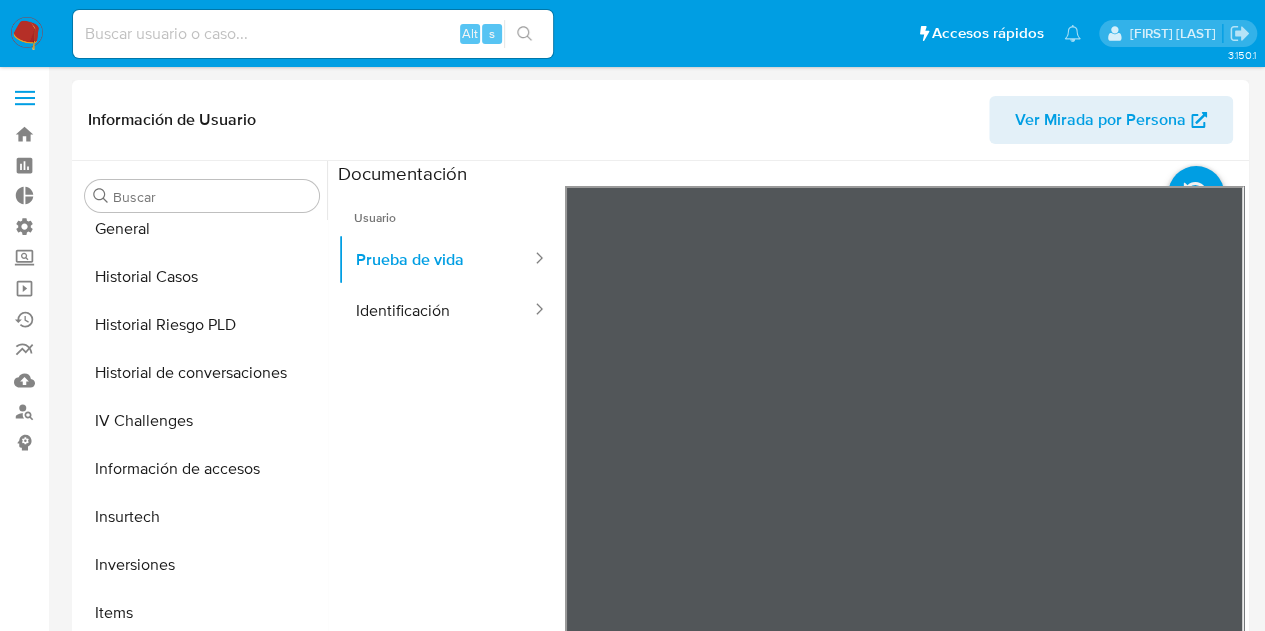 scroll, scrollTop: 593, scrollLeft: 0, axis: vertical 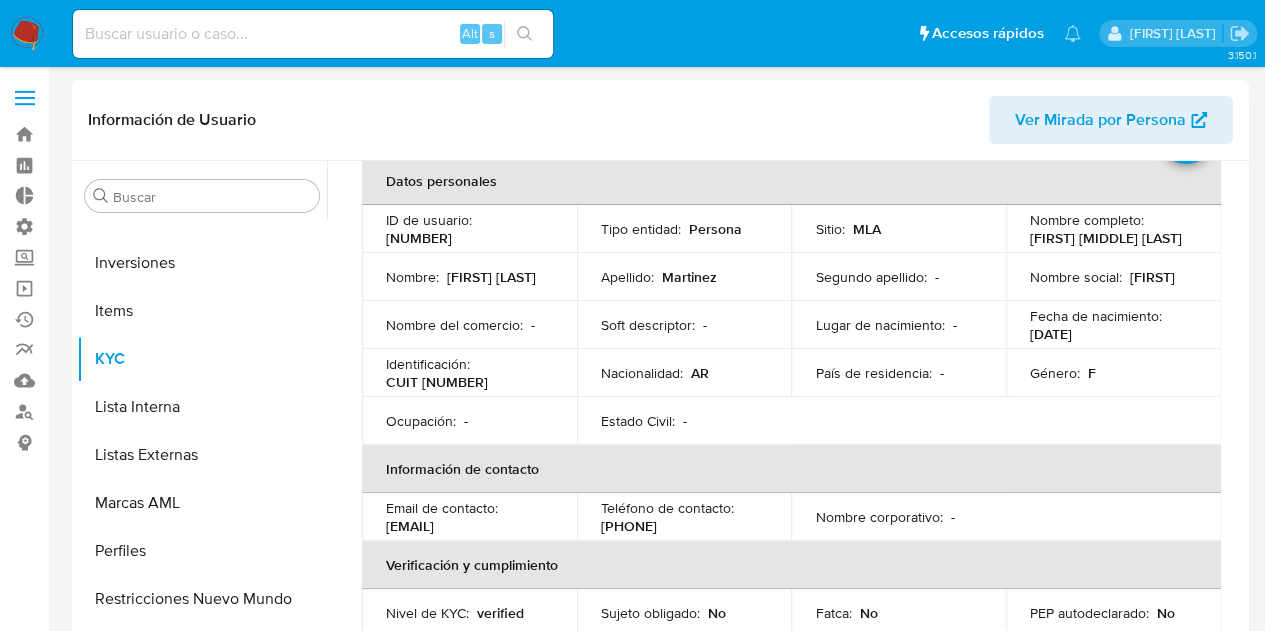 select on "10" 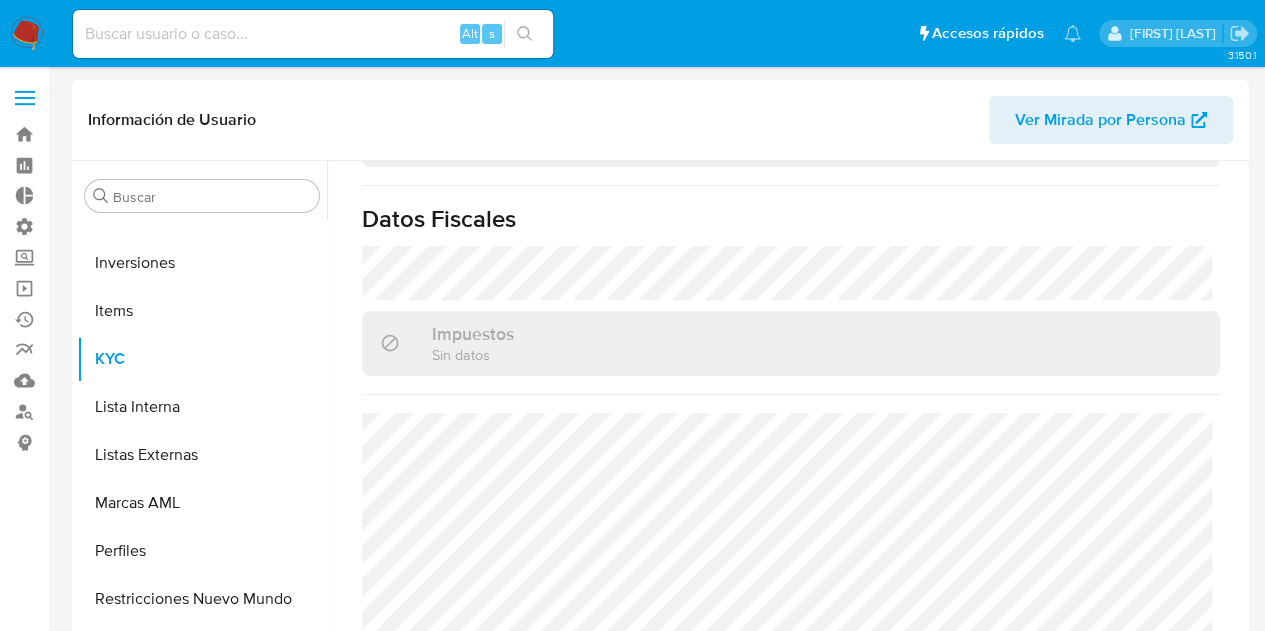 scroll, scrollTop: 1109, scrollLeft: 0, axis: vertical 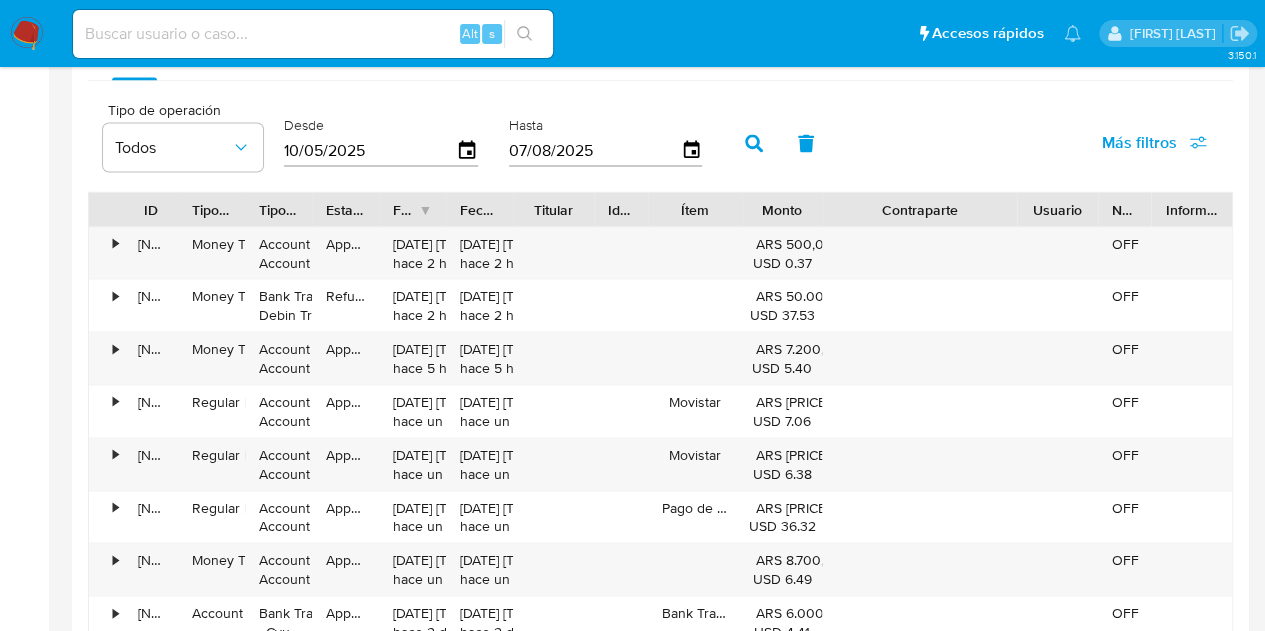 drag, startPoint x: 983, startPoint y: 201, endPoint x: 1088, endPoint y: 193, distance: 105.30432 